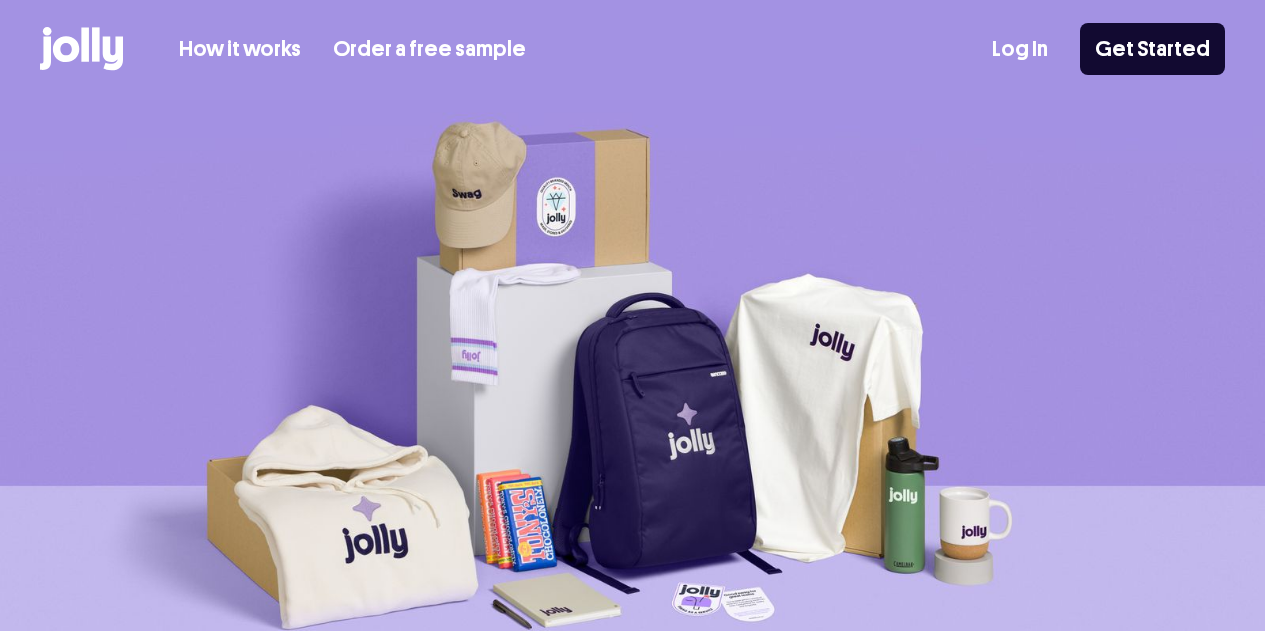 scroll, scrollTop: 0, scrollLeft: 0, axis: both 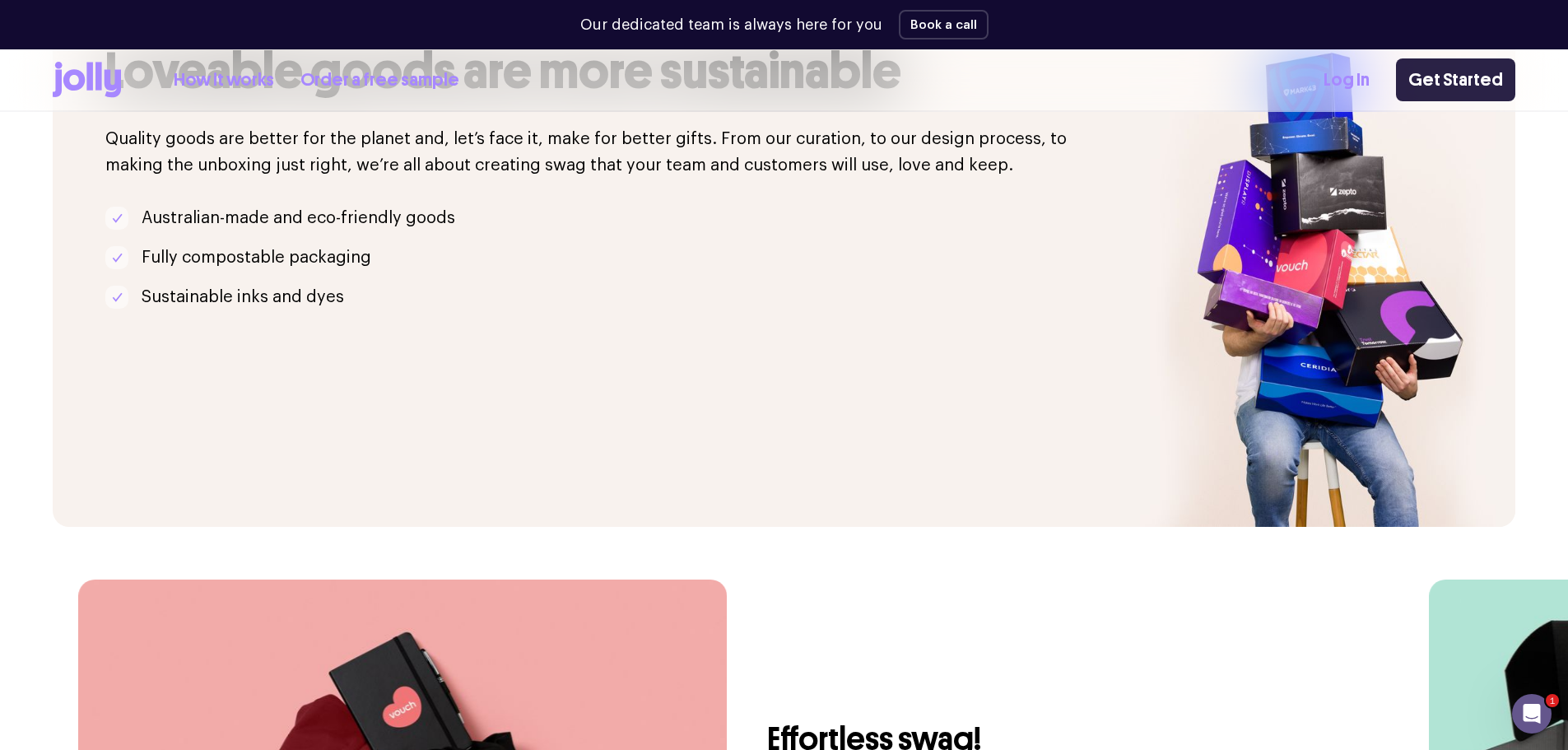 click on "Get Started" at bounding box center [1455, 80] 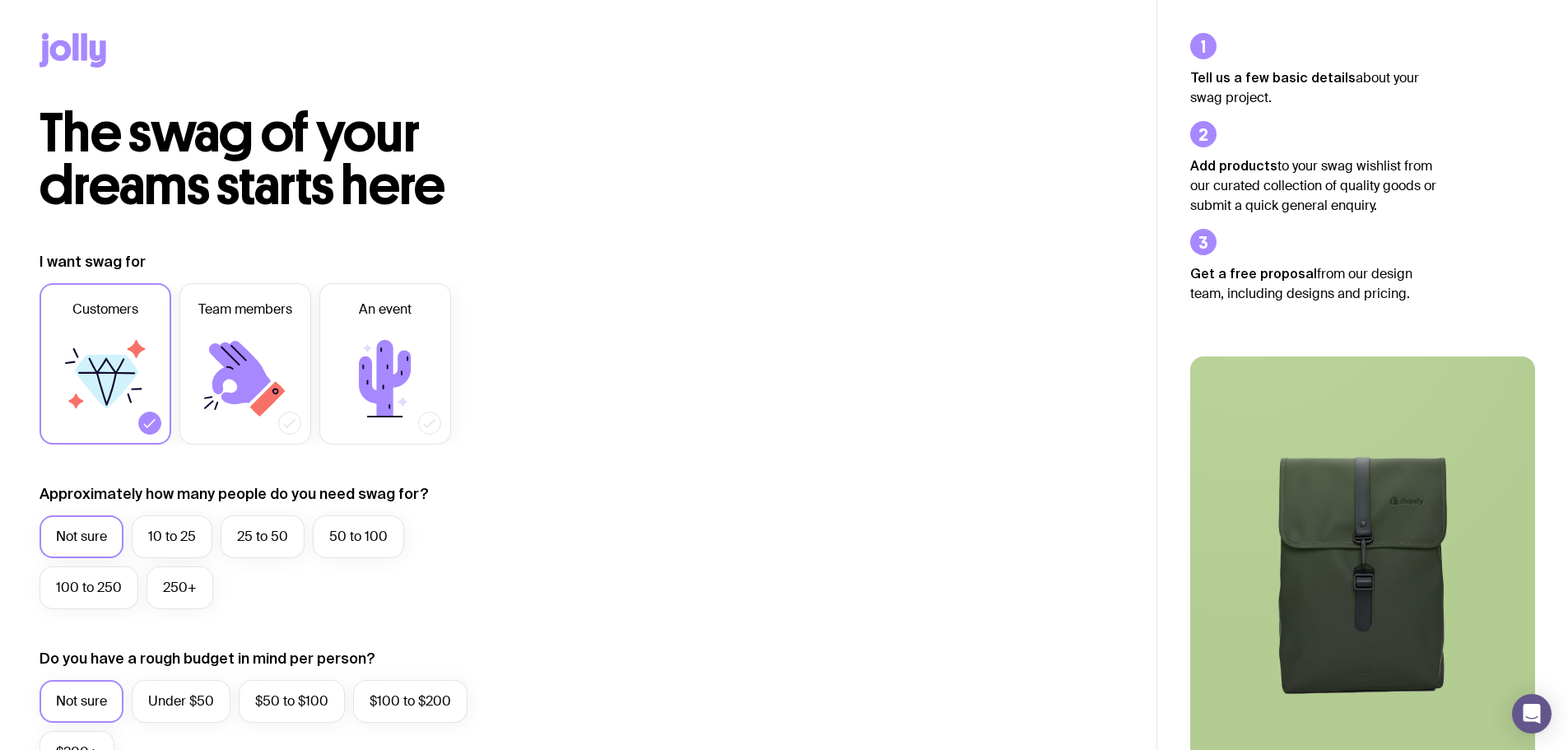 scroll, scrollTop: 0, scrollLeft: 0, axis: both 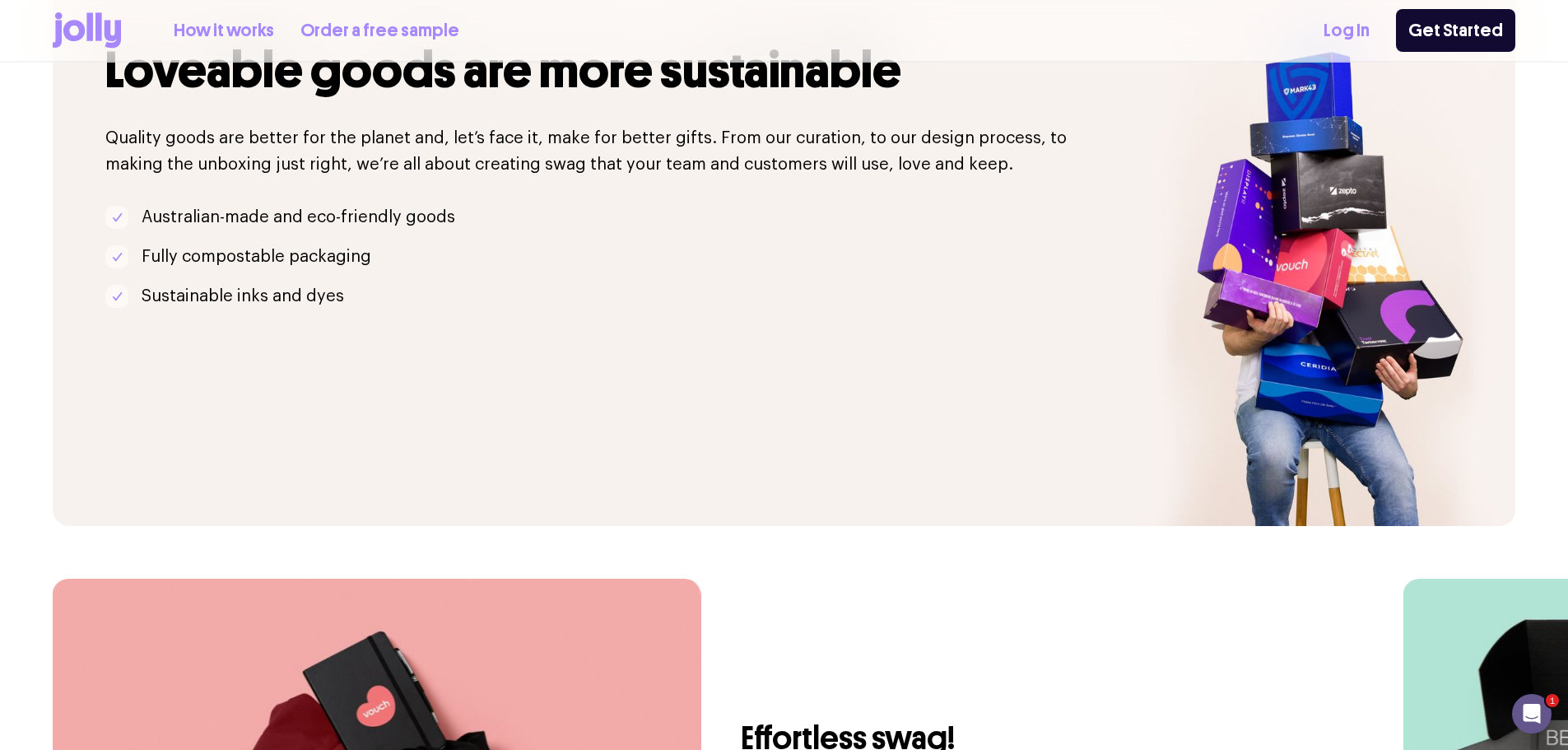 click 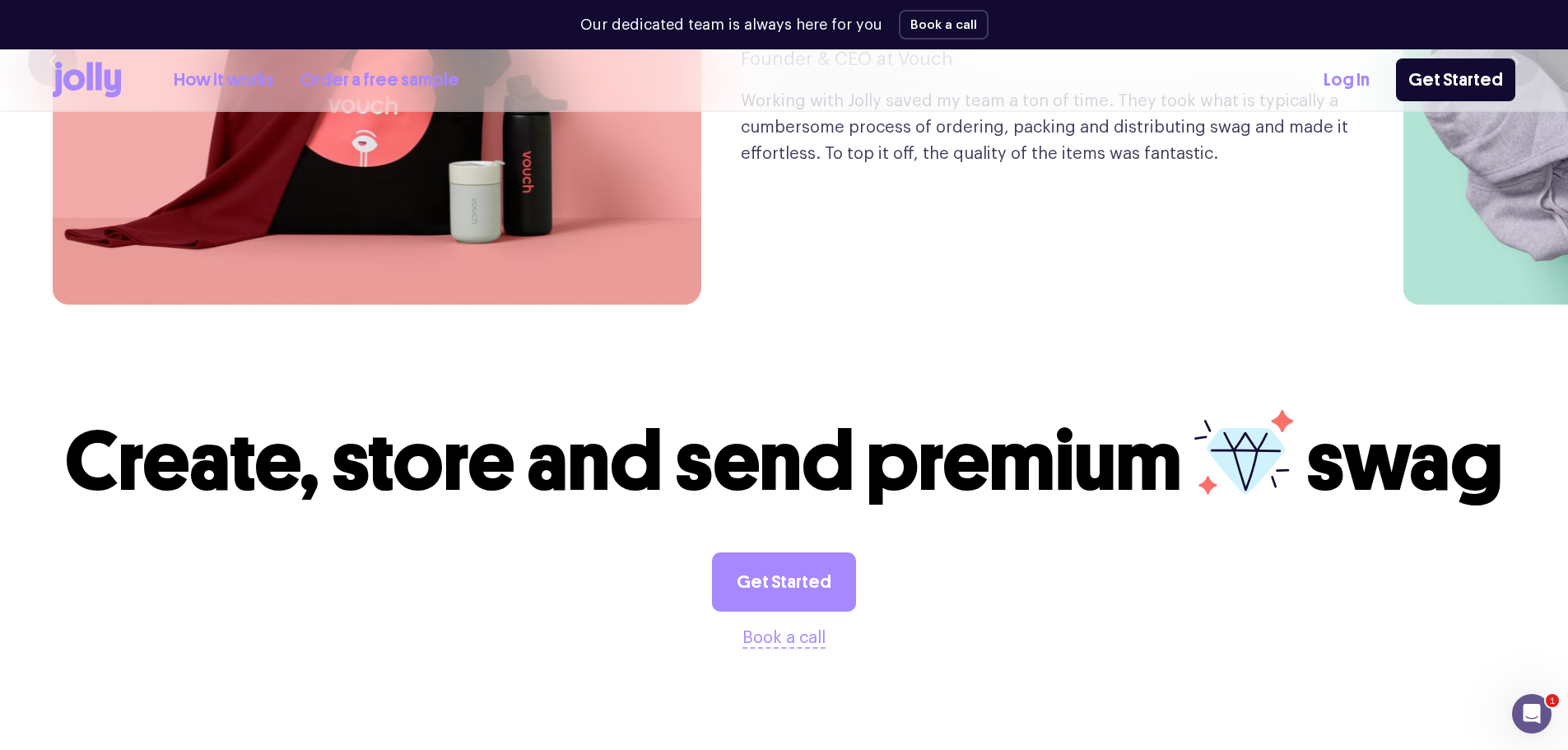 scroll, scrollTop: 4591, scrollLeft: 0, axis: vertical 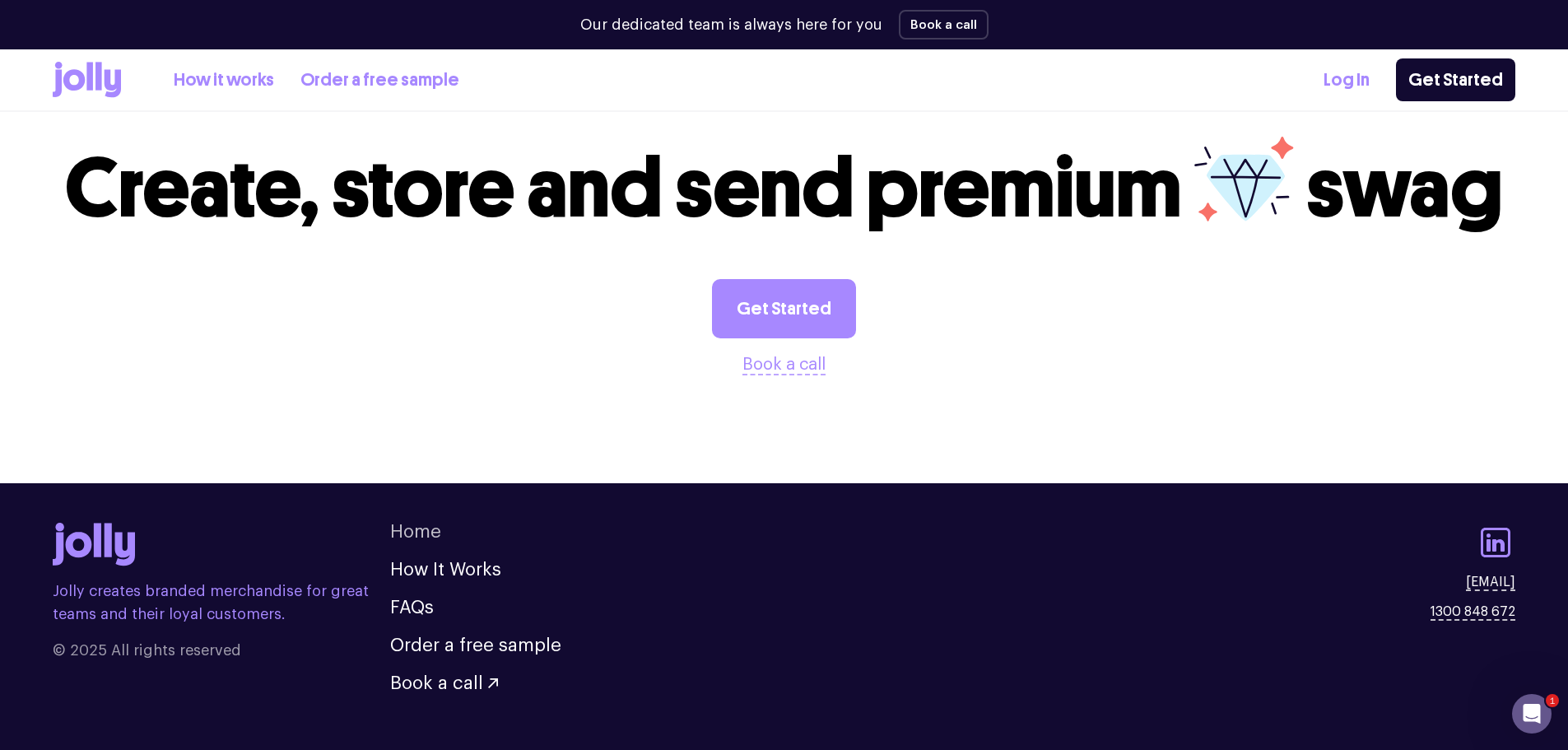 click on "Home" at bounding box center (416, 532) 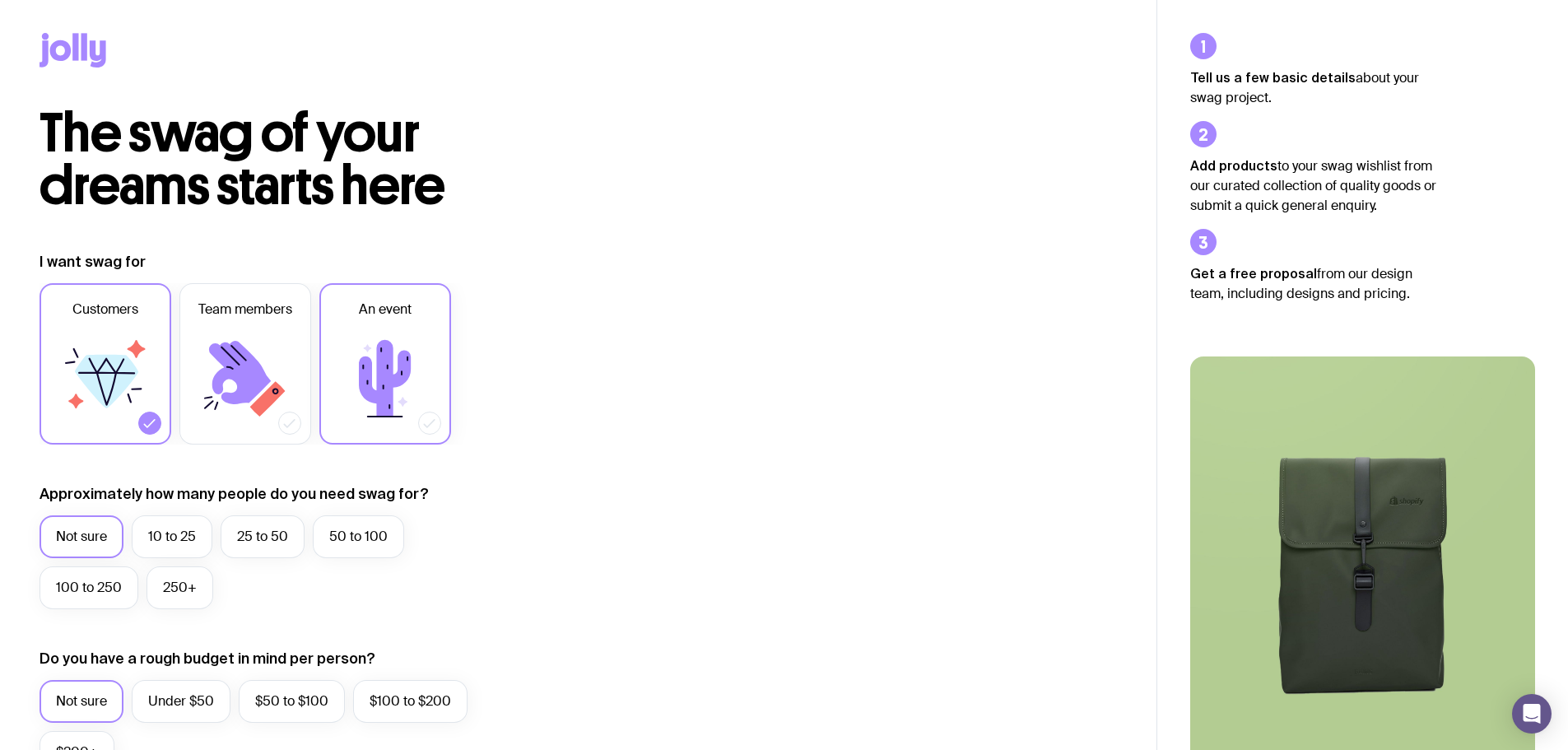 scroll, scrollTop: 0, scrollLeft: 0, axis: both 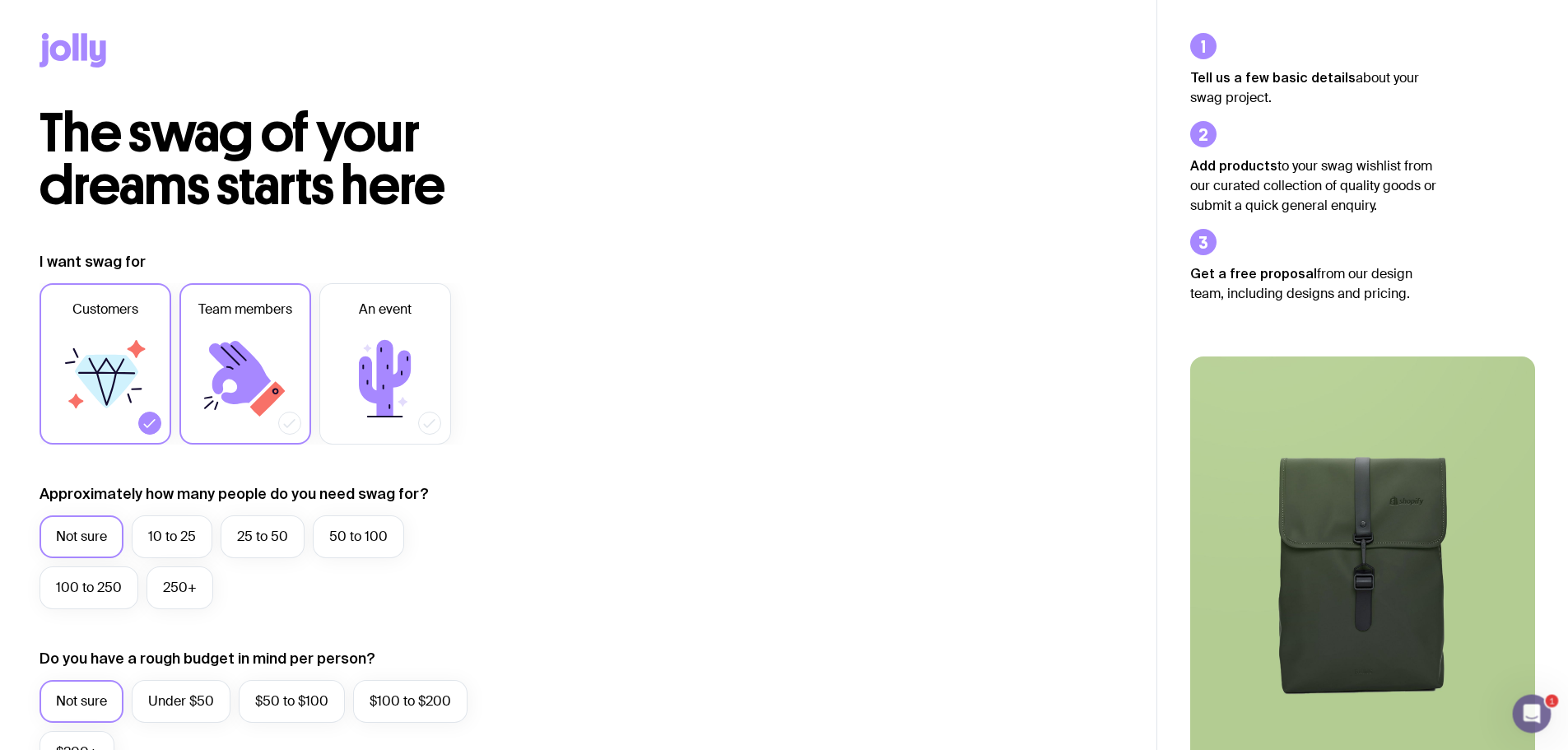 click 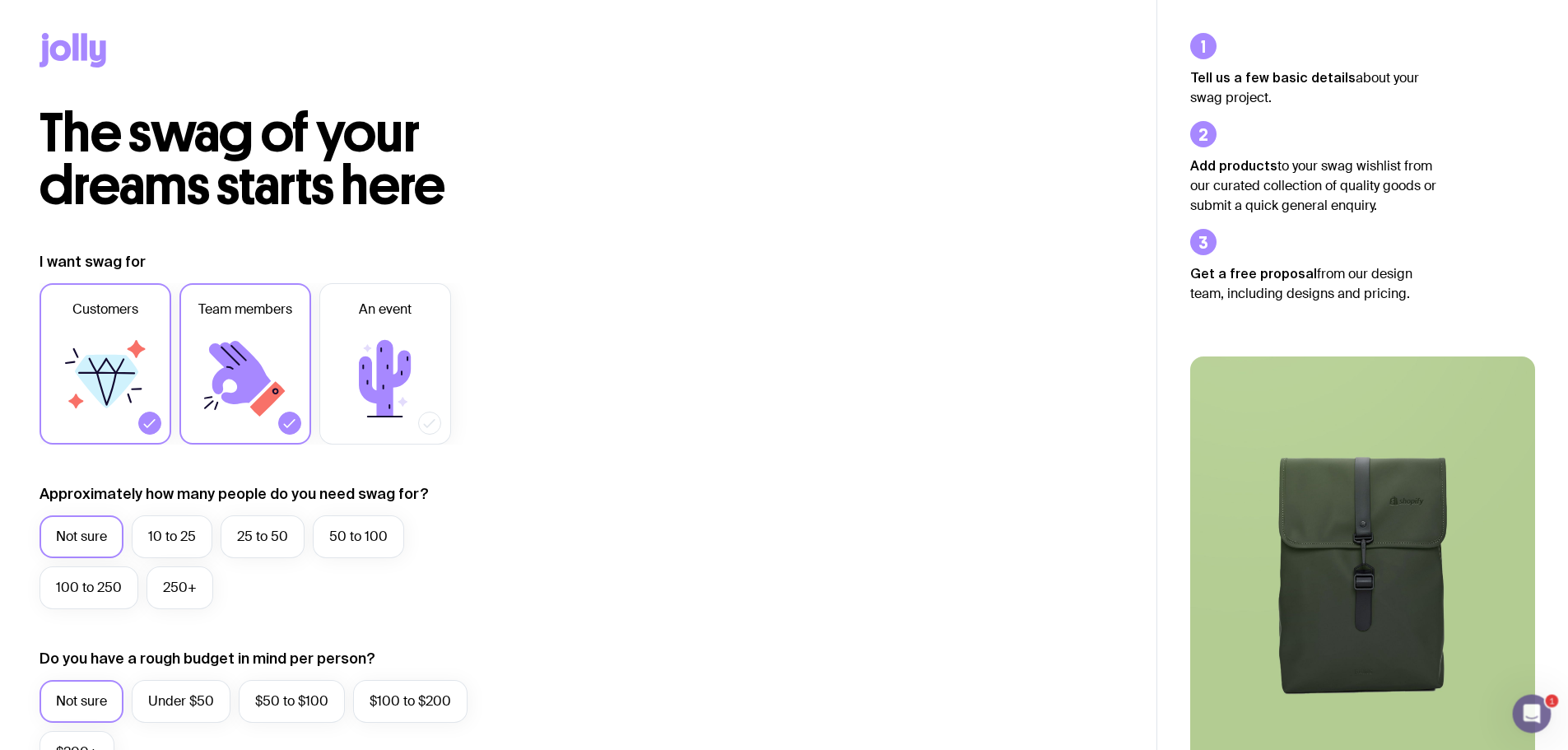 click on "Customers" at bounding box center (105, 364) 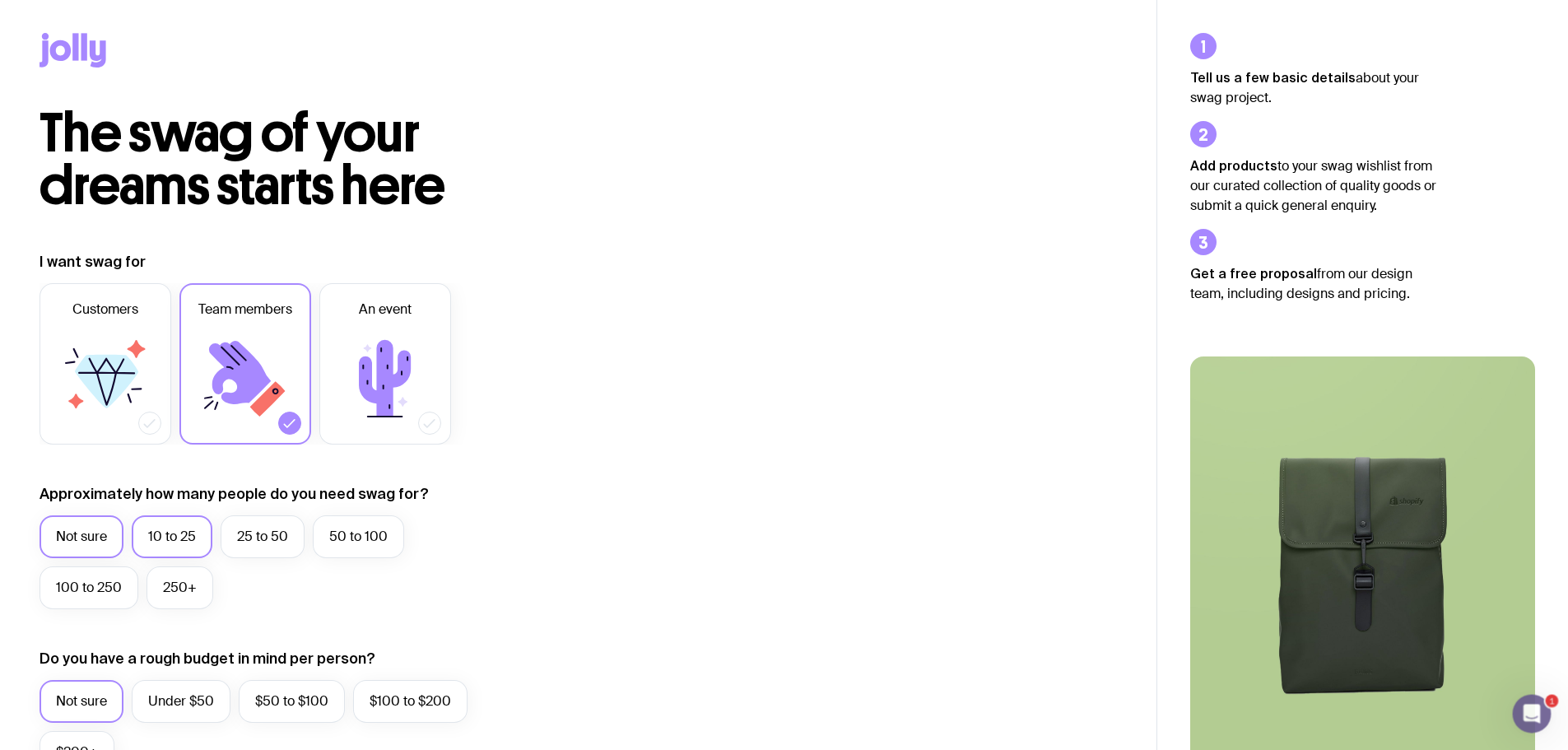 click on "10 to 25" at bounding box center [172, 537] 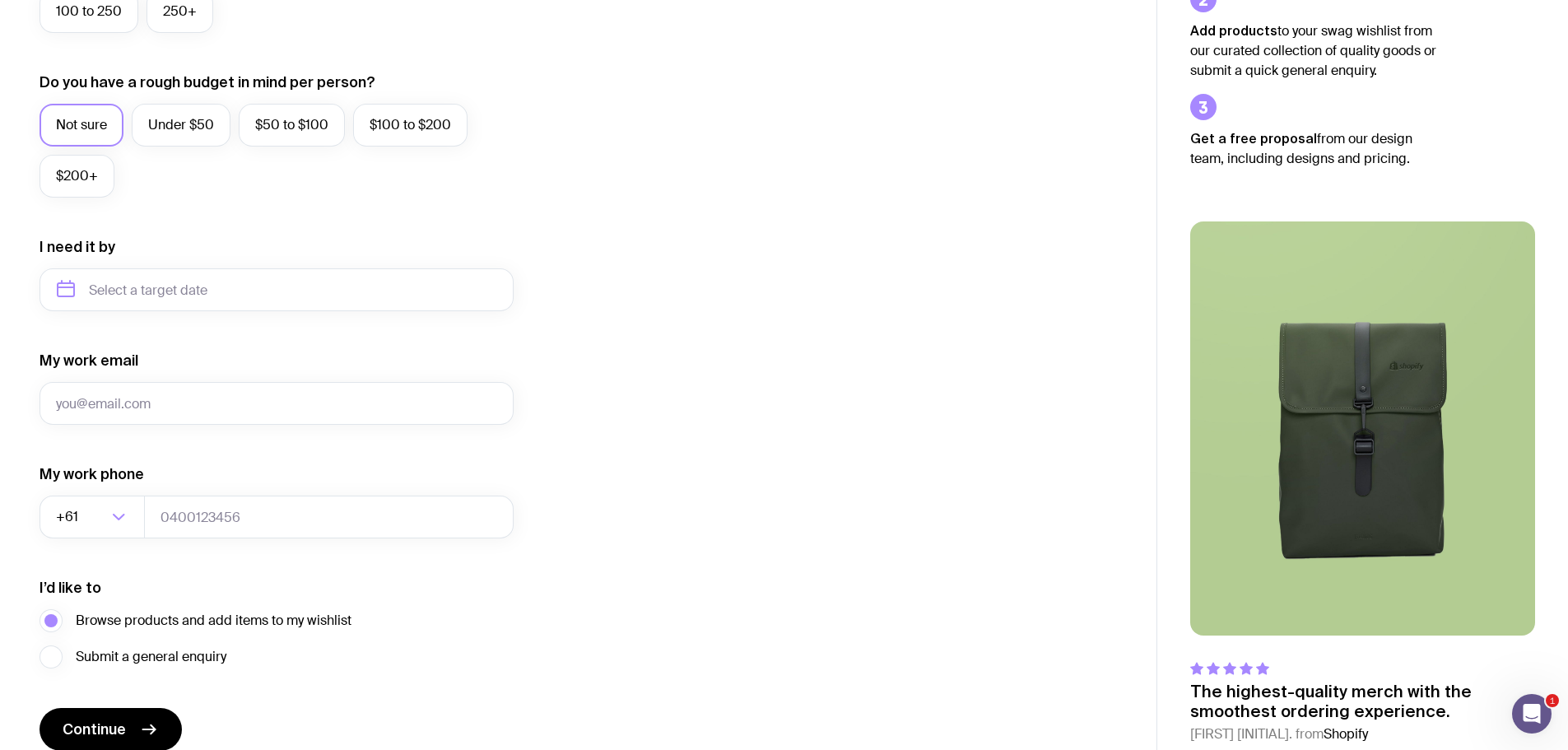 scroll, scrollTop: 650, scrollLeft: 0, axis: vertical 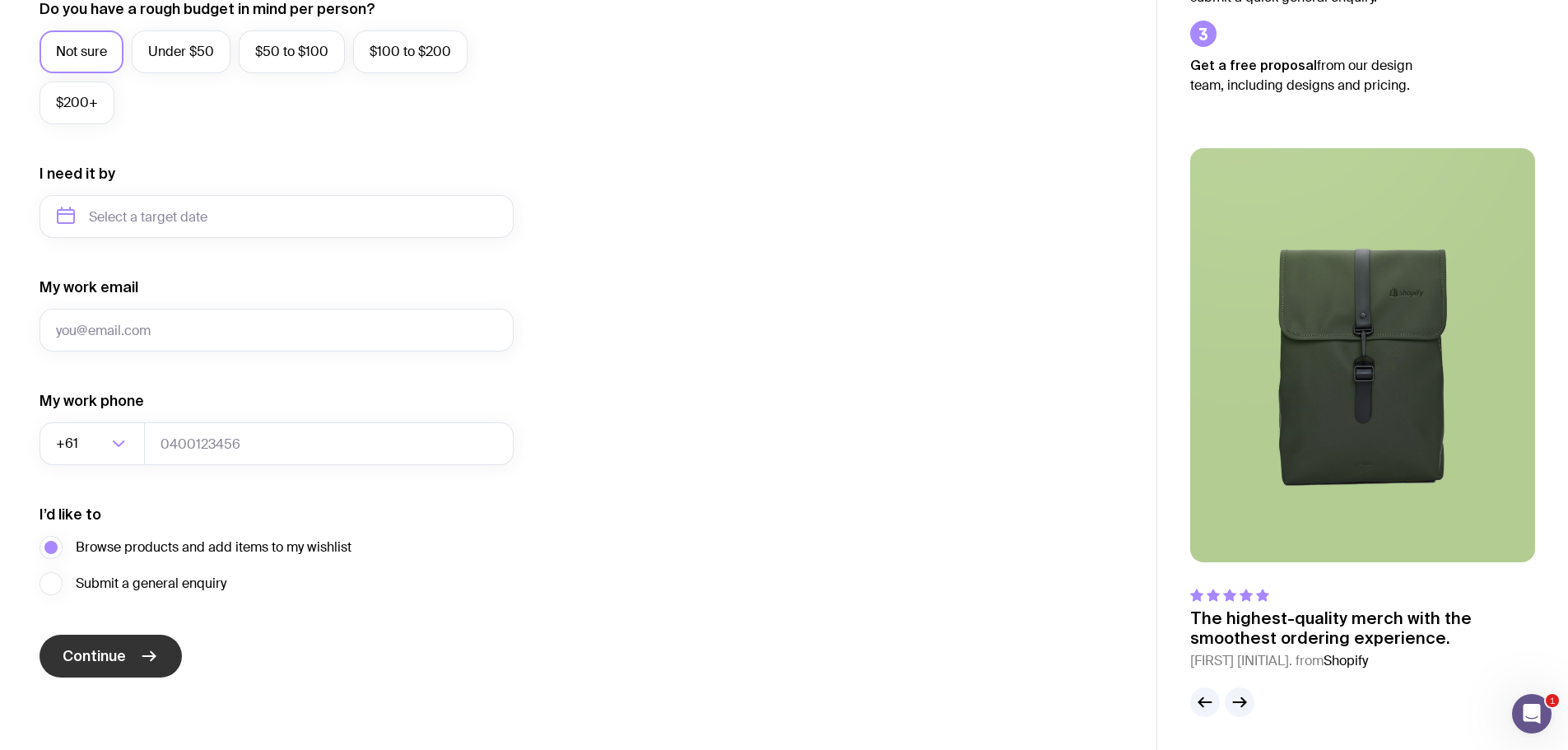 click 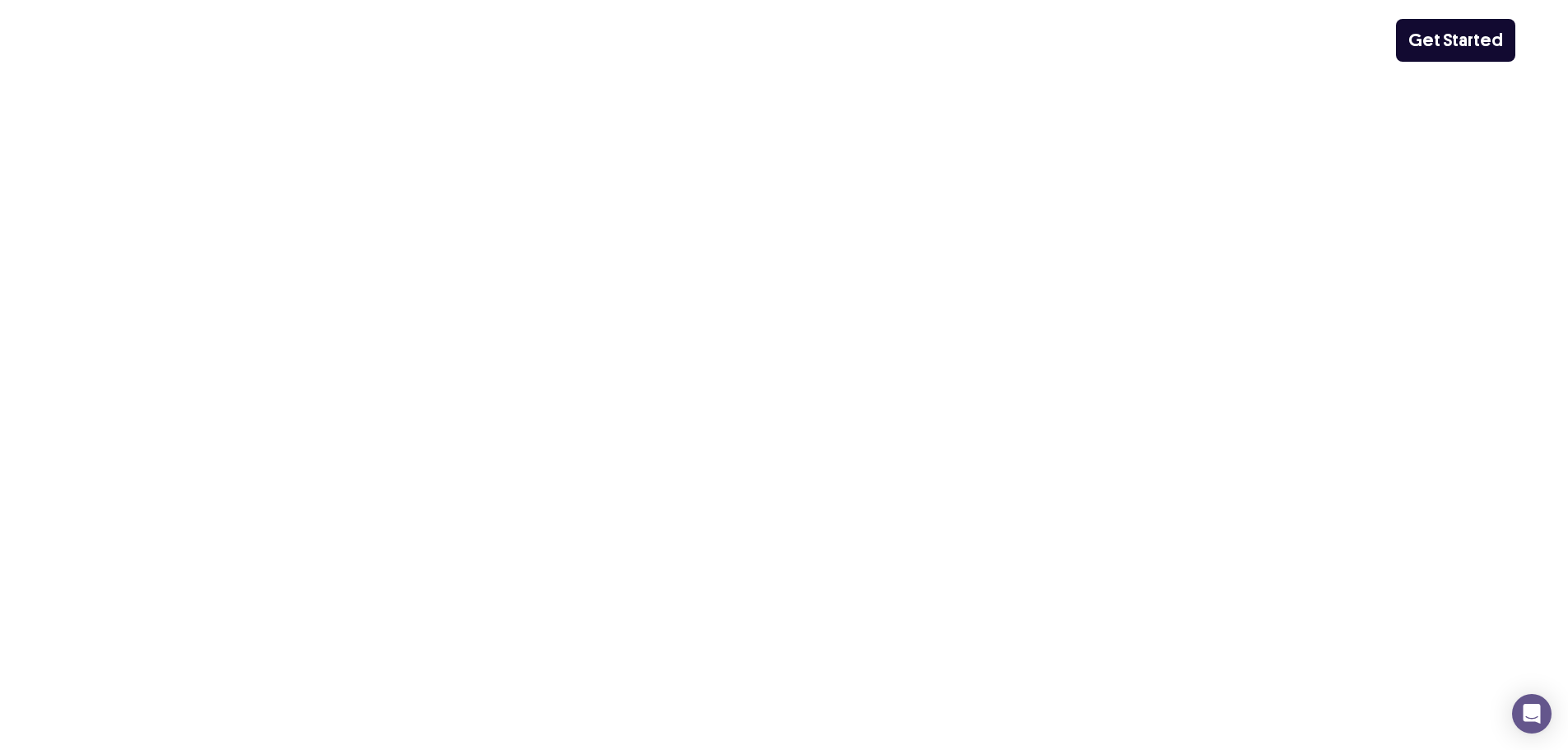 scroll, scrollTop: 0, scrollLeft: 0, axis: both 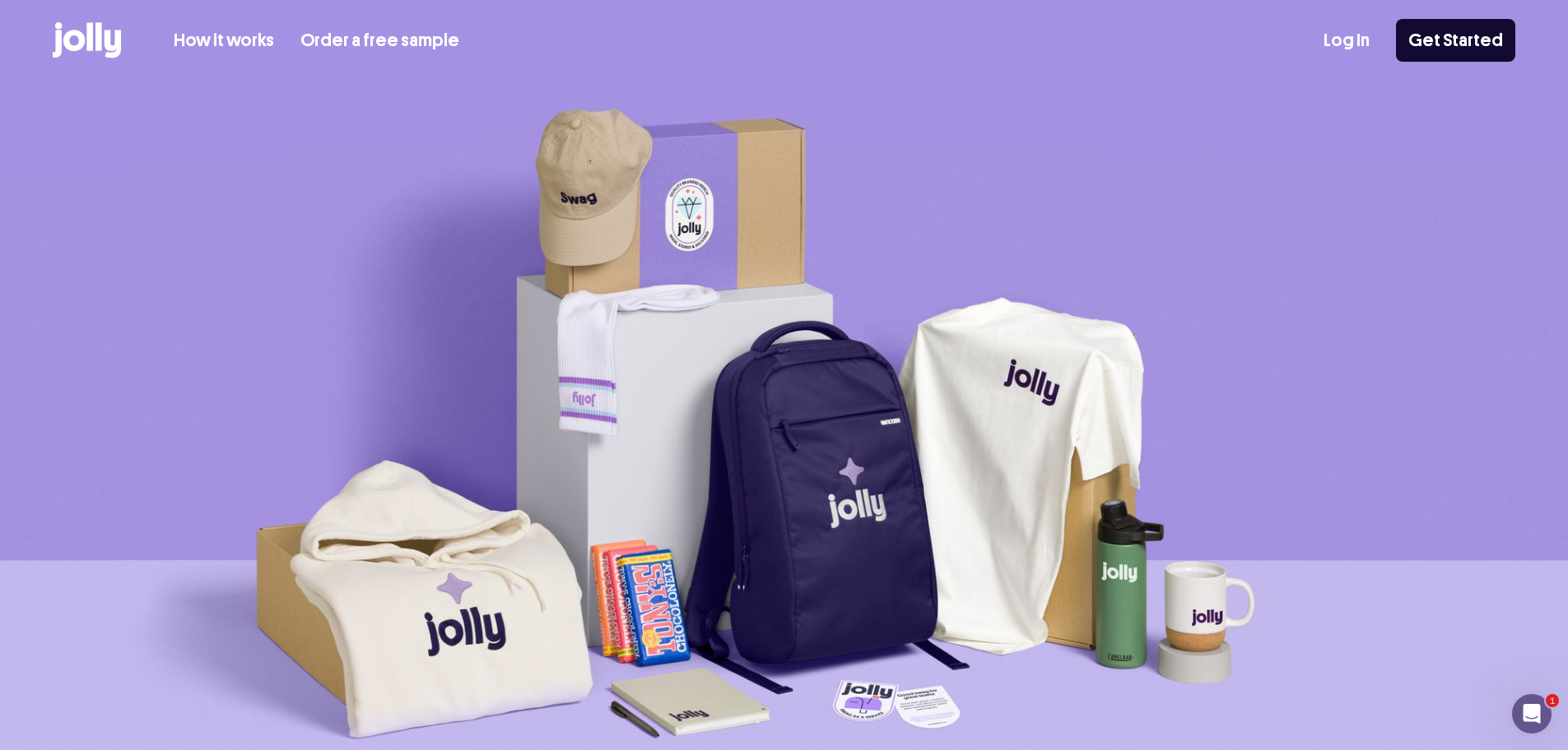 click on "Log In" at bounding box center [1347, 40] 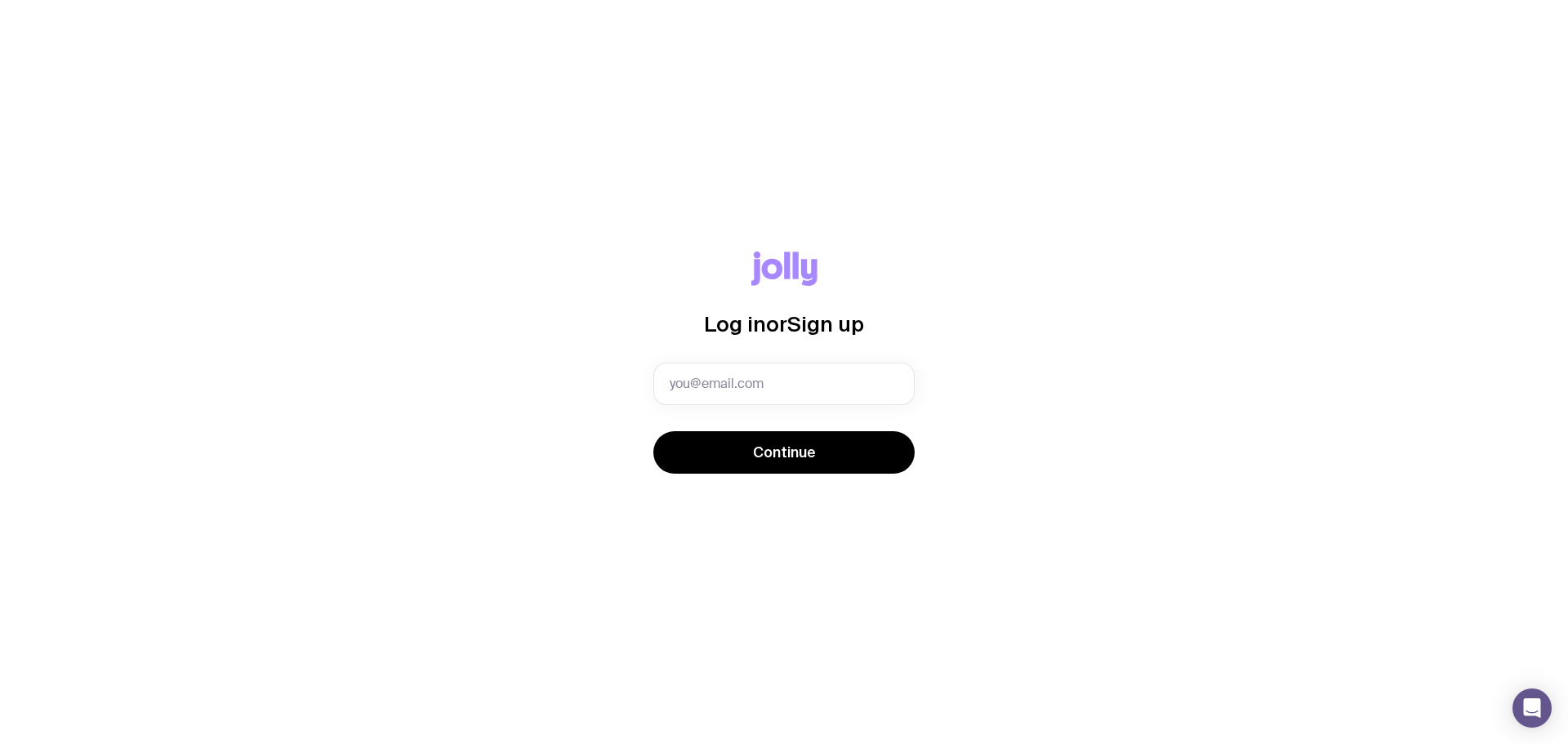 scroll, scrollTop: 0, scrollLeft: 0, axis: both 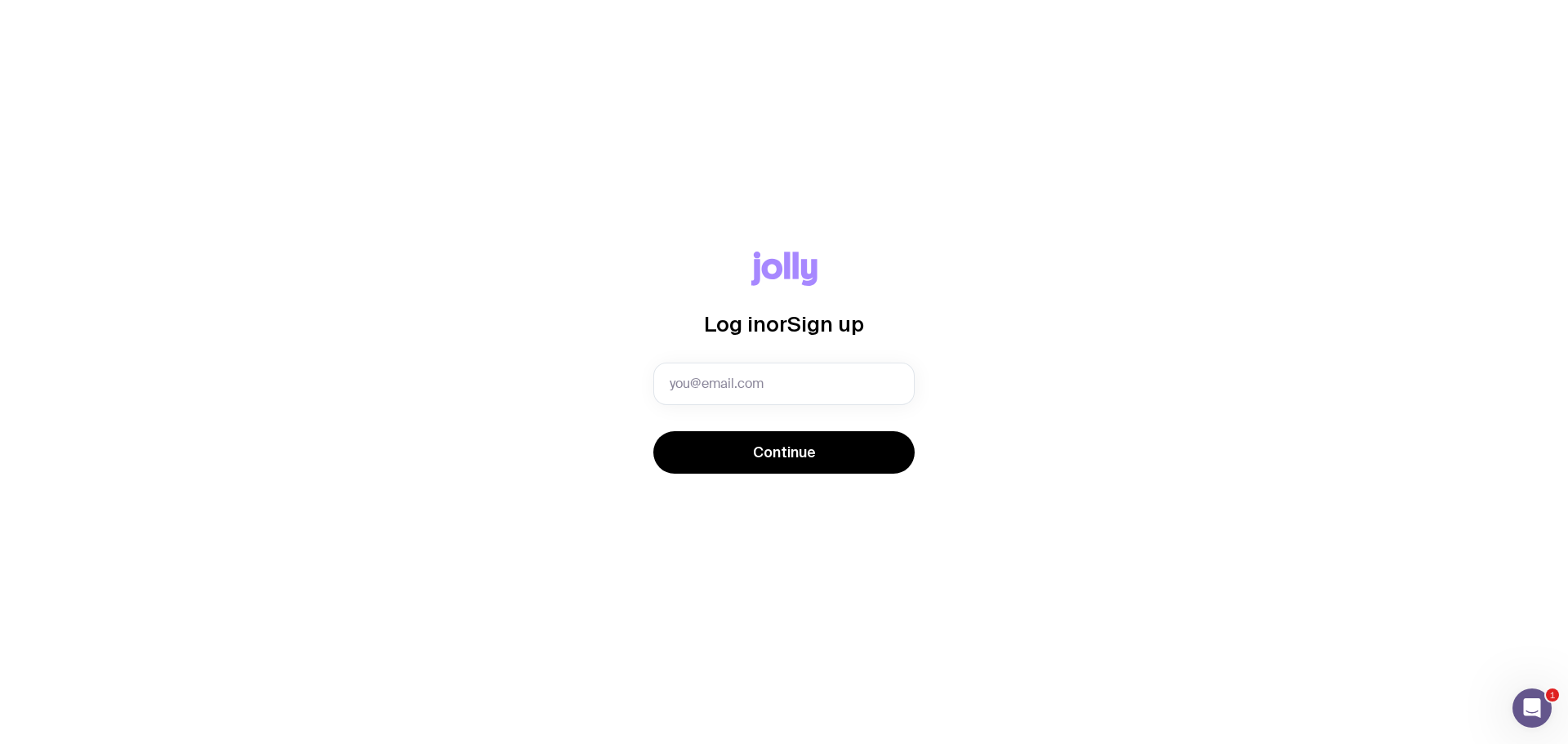 click on "Continue" 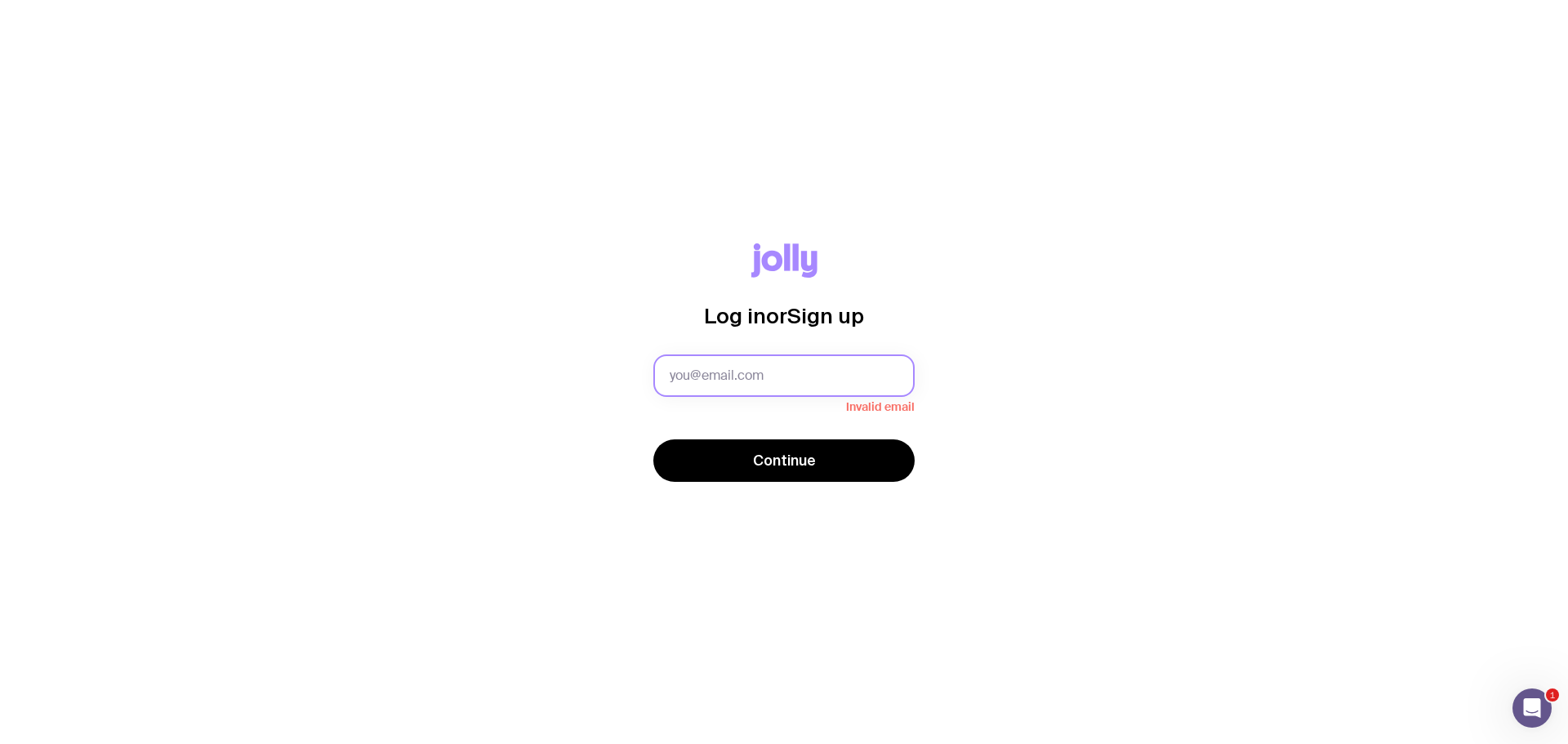 click 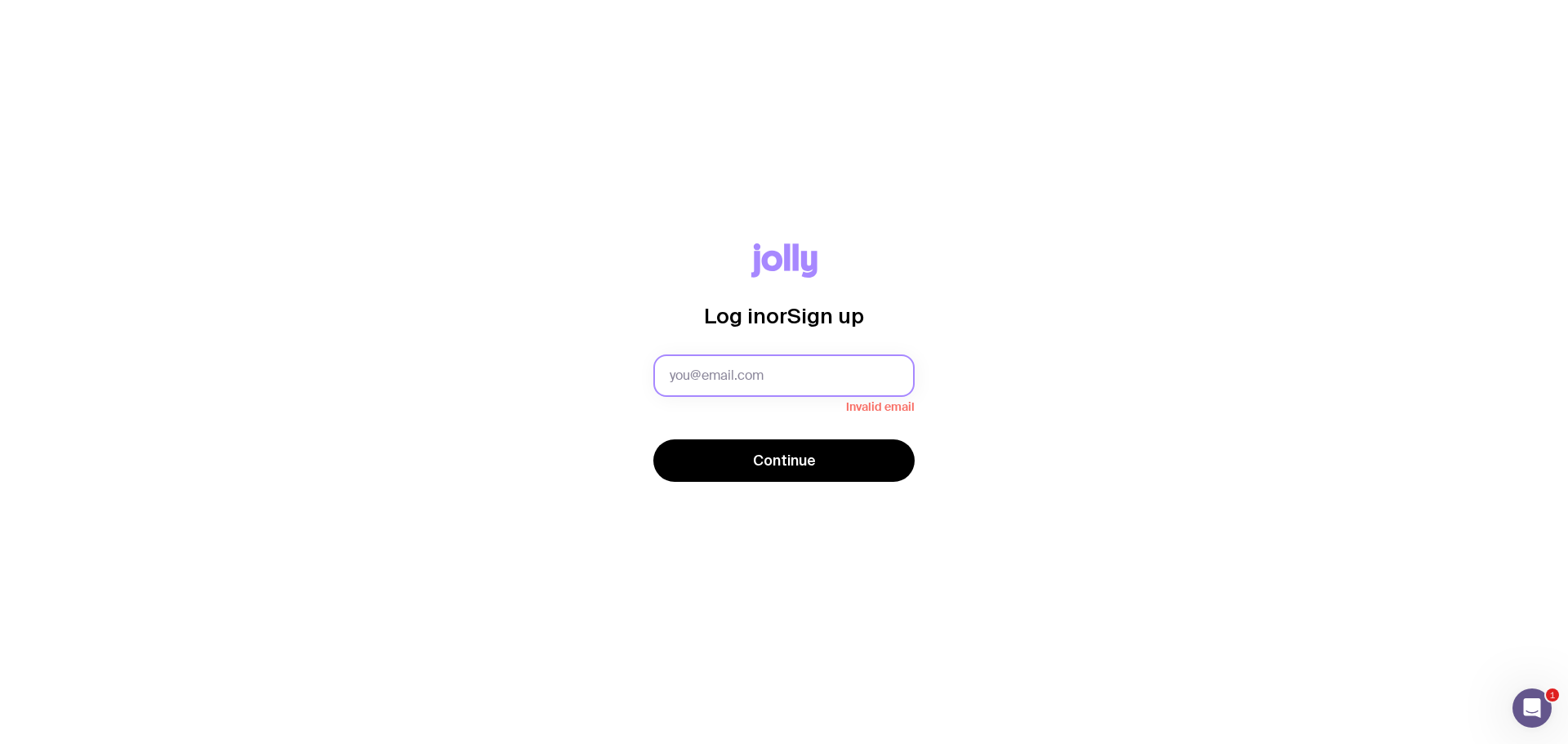 type on "office@hub24.com.au" 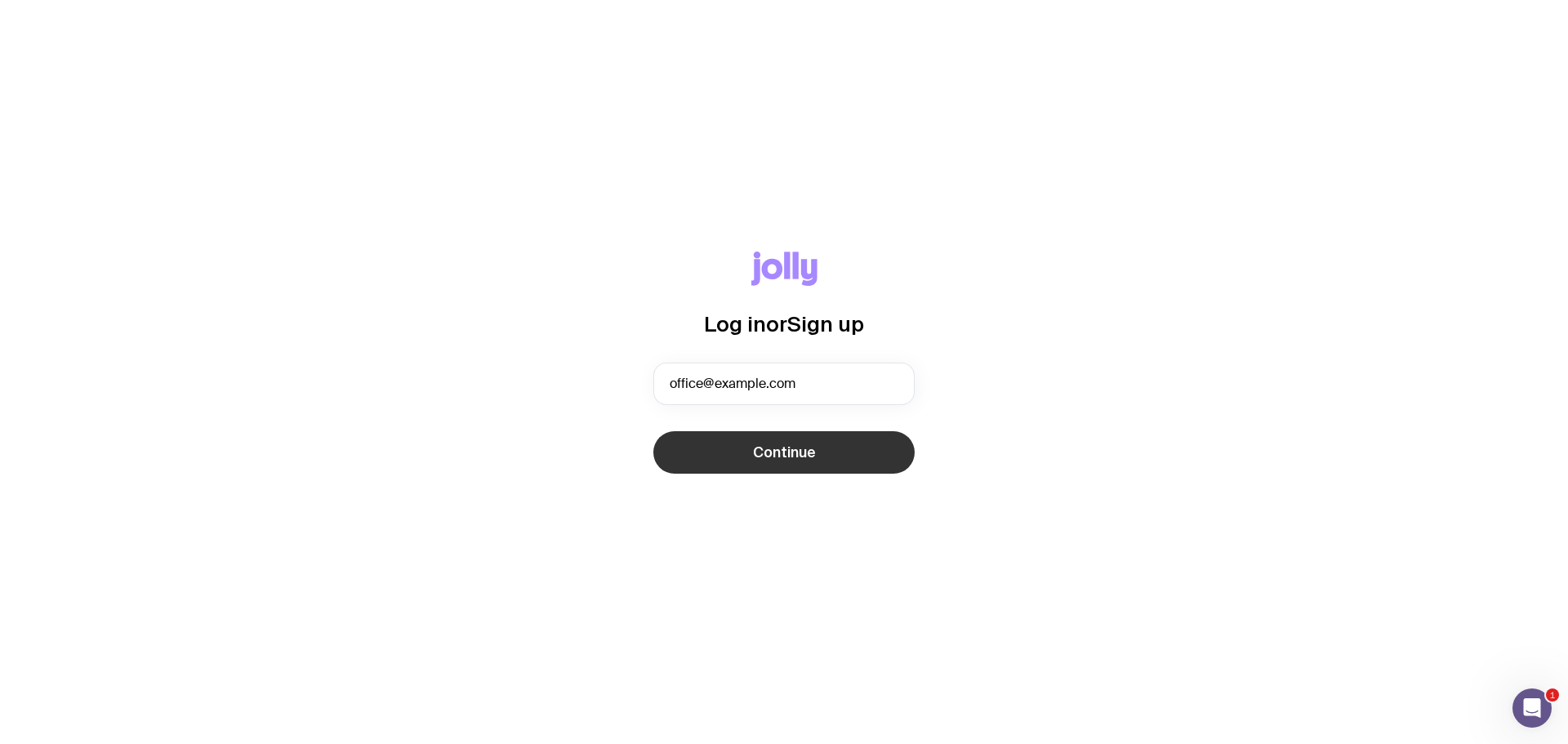 click on "Continue" at bounding box center [784, 452] 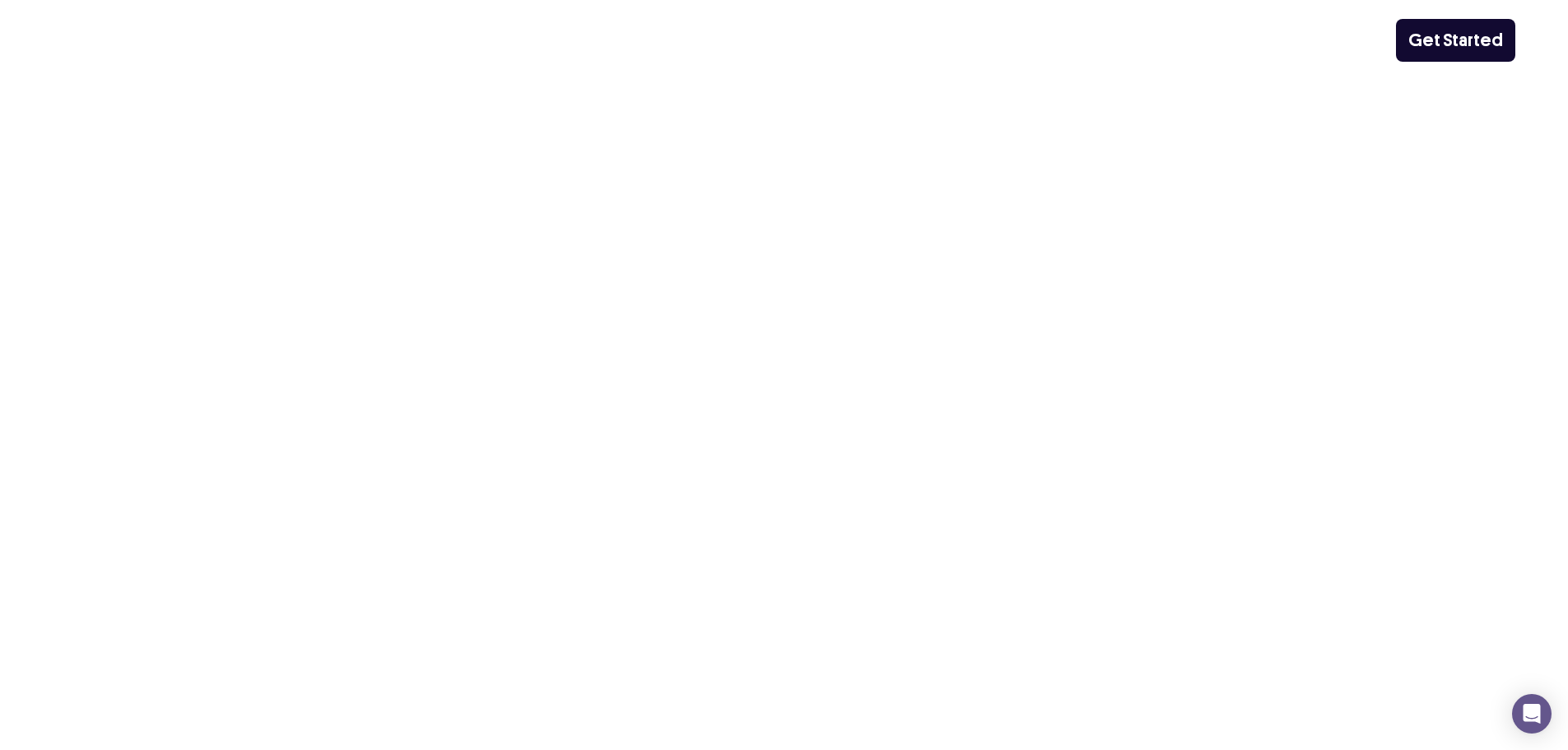 scroll, scrollTop: 0, scrollLeft: 0, axis: both 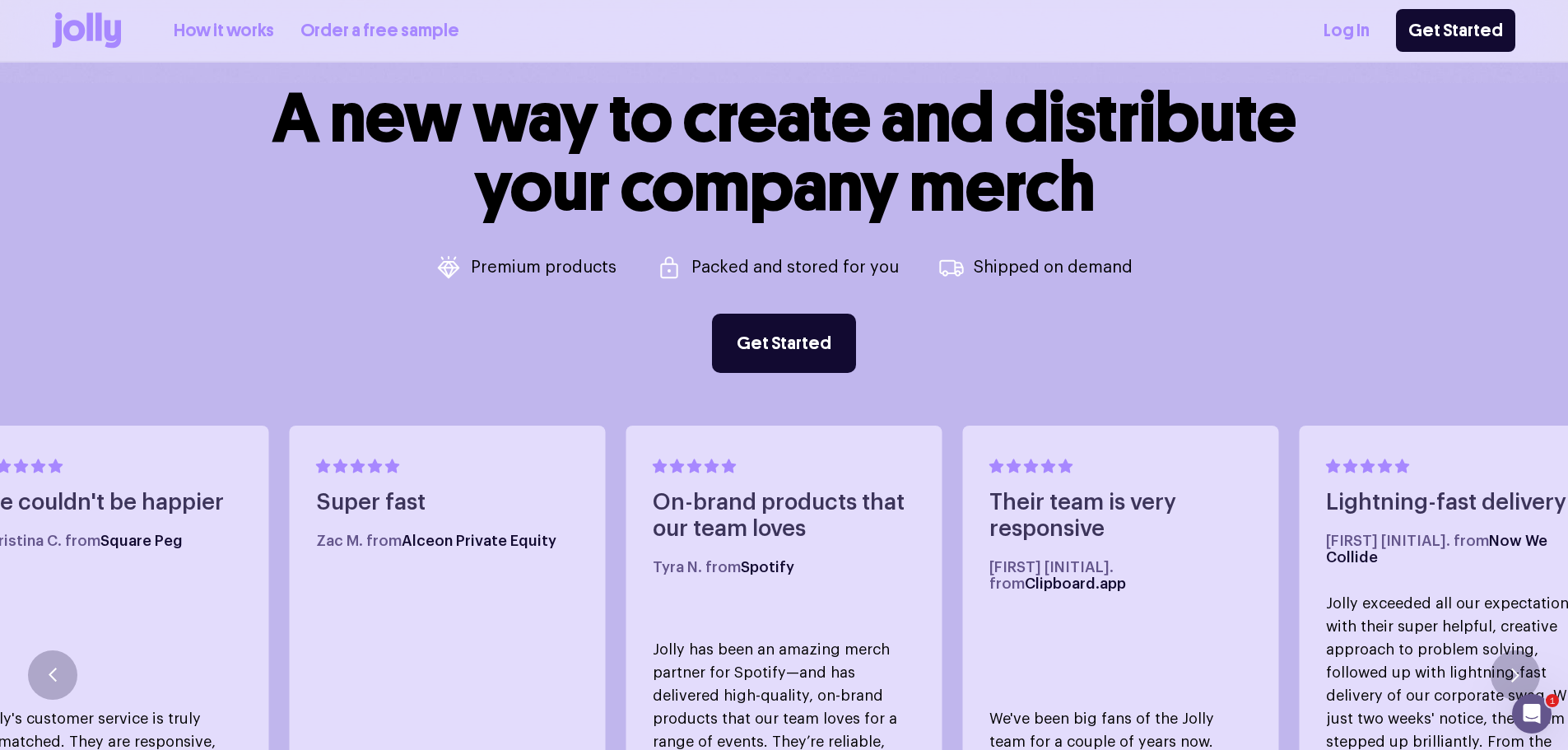 click on "Order a free sample" at bounding box center (379, 30) 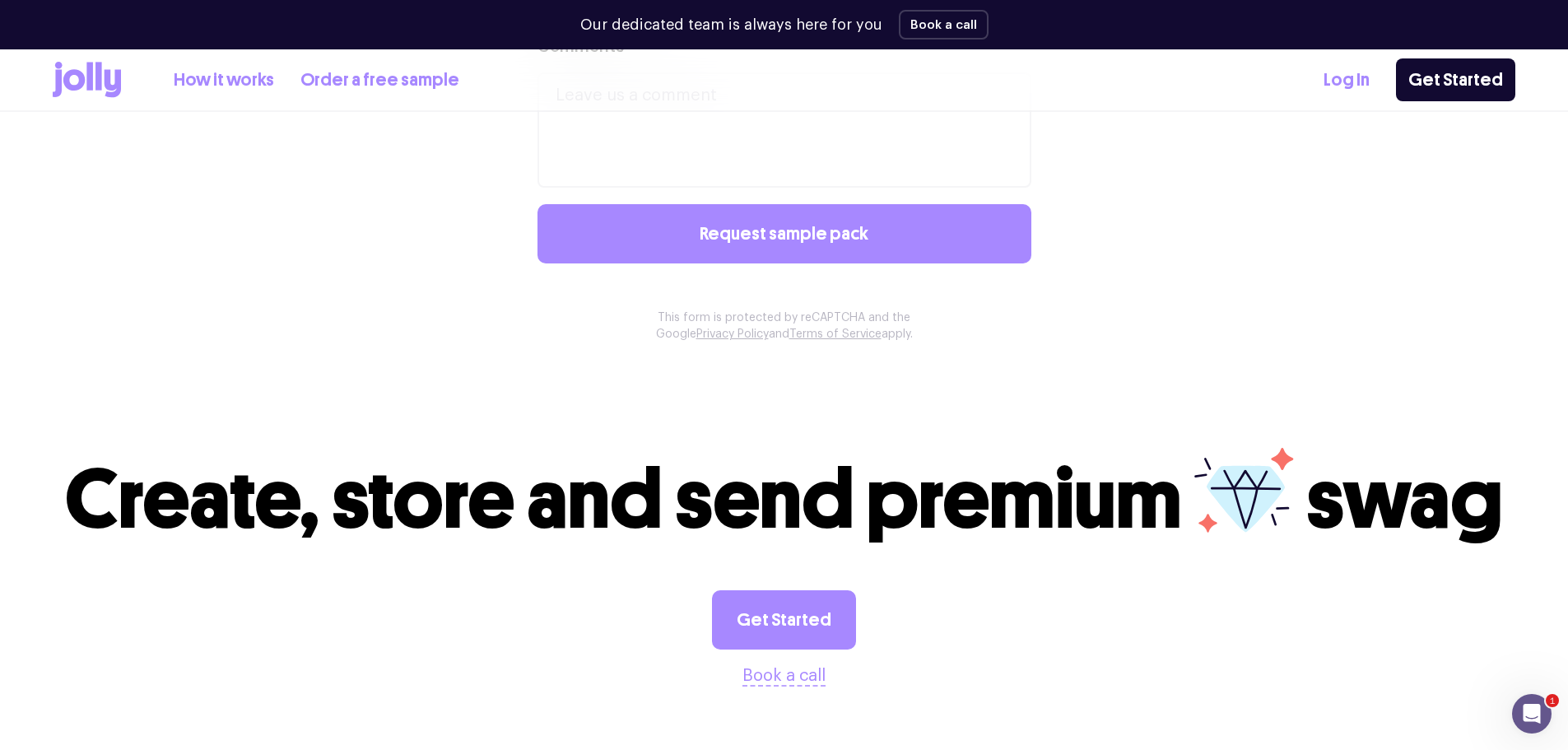 scroll, scrollTop: 1235, scrollLeft: 0, axis: vertical 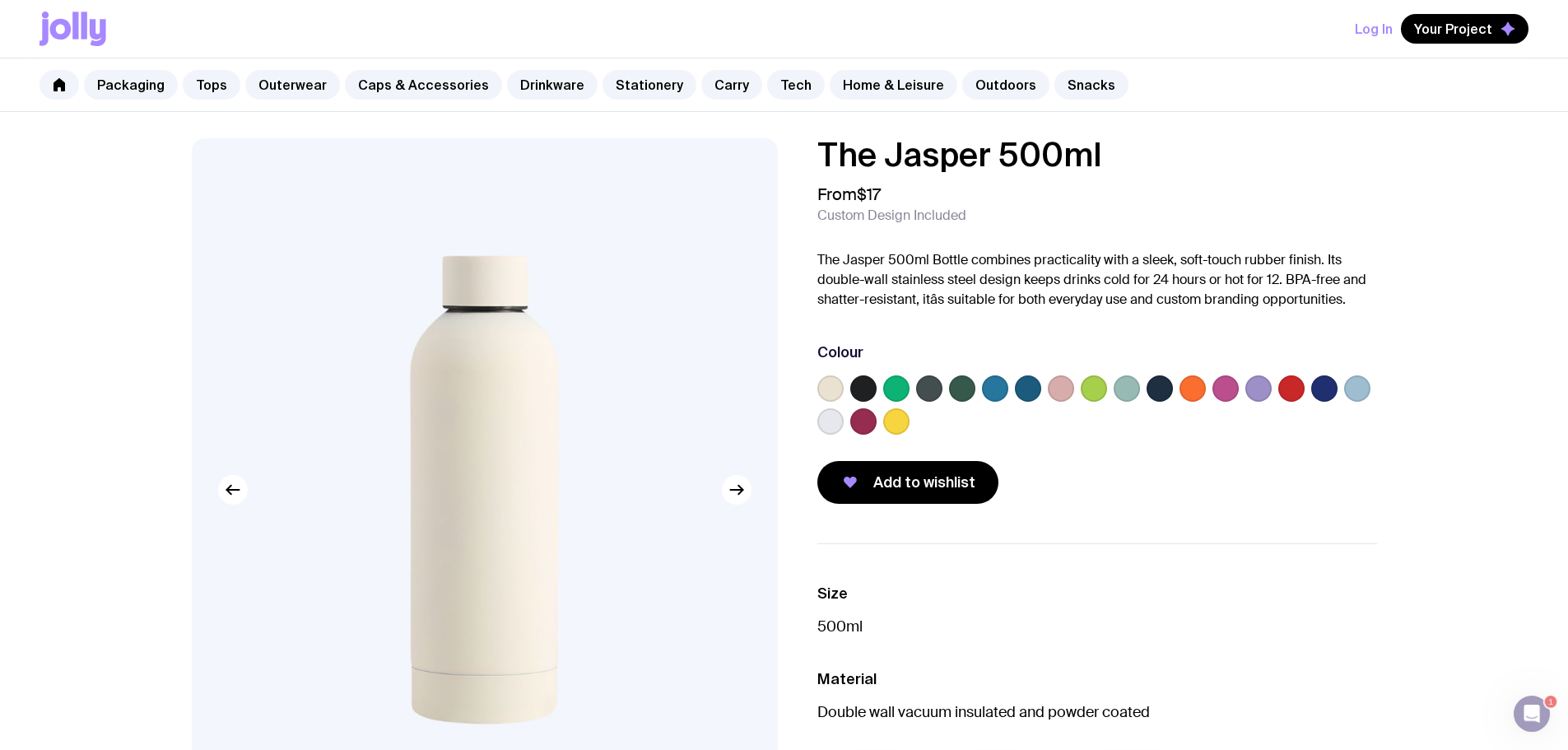 click at bounding box center (1061, 389) 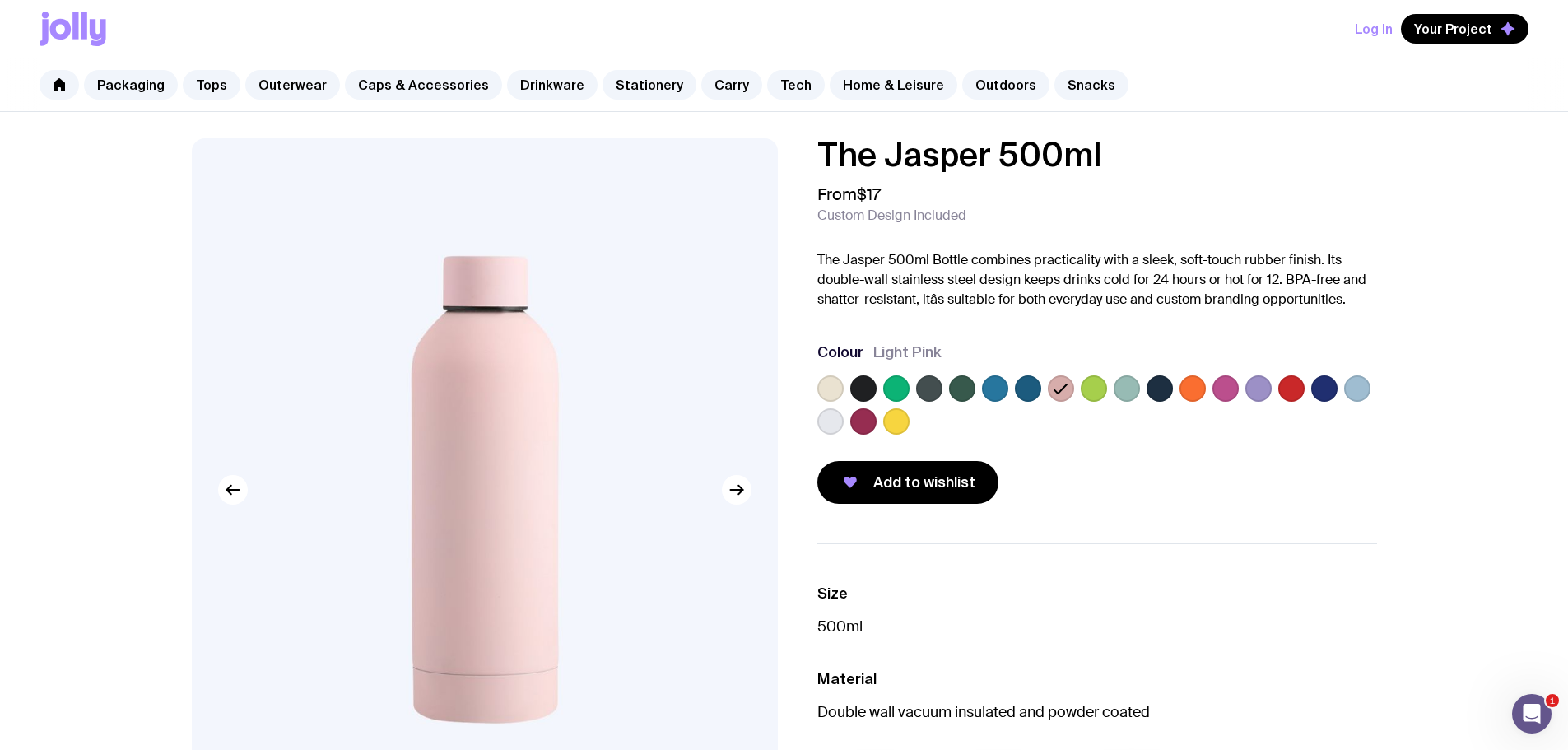 click at bounding box center [1028, 389] 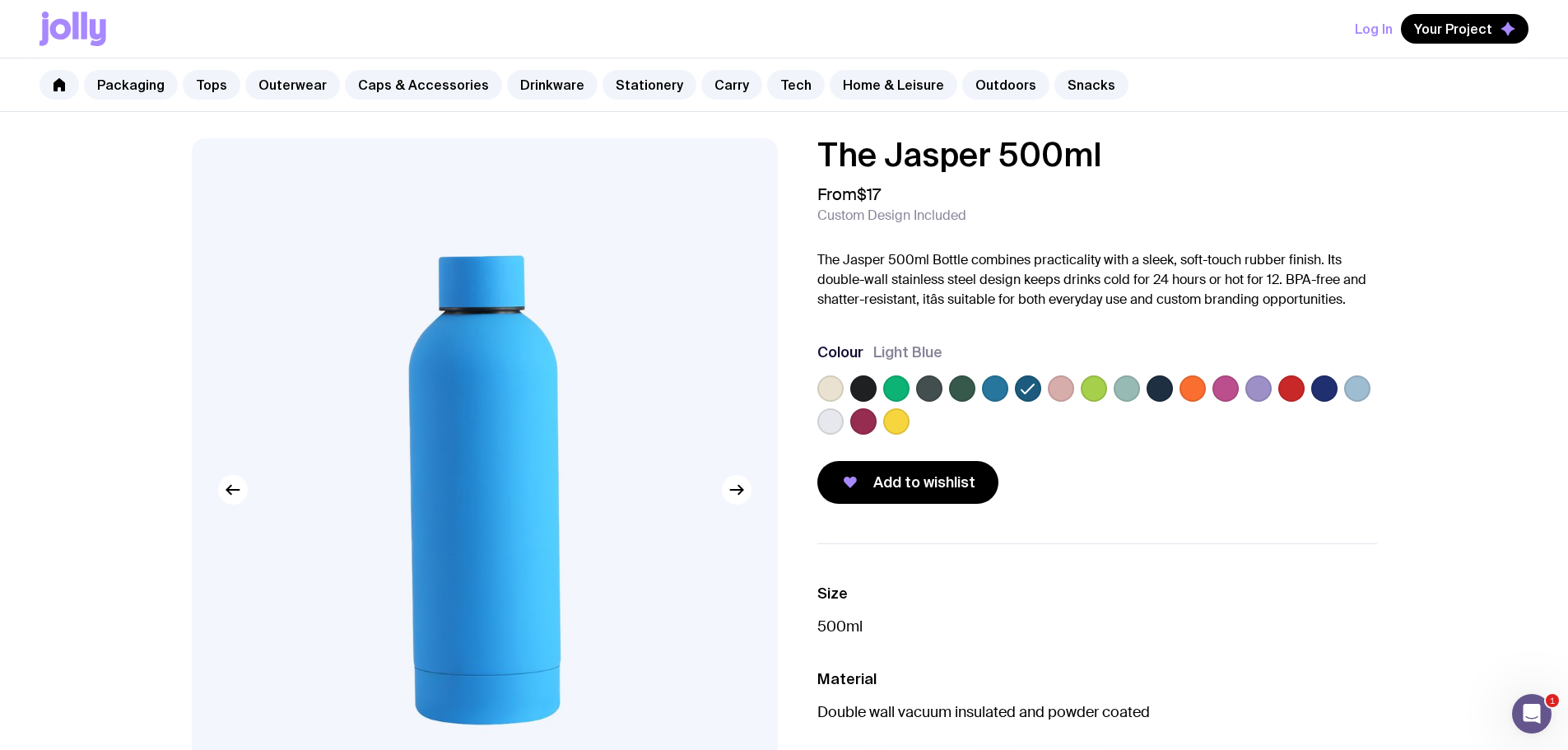 click at bounding box center (995, 389) 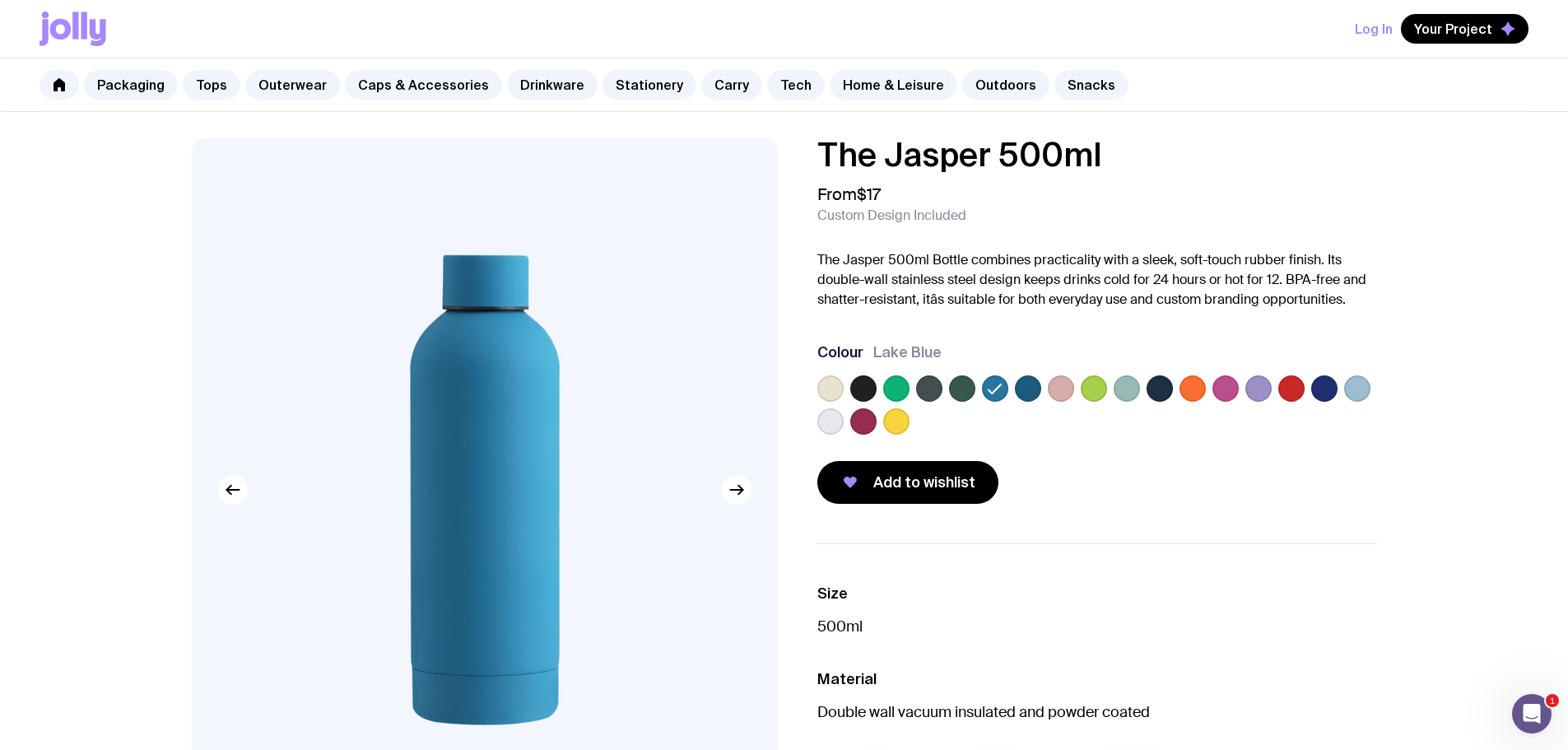 click at bounding box center (1324, 389) 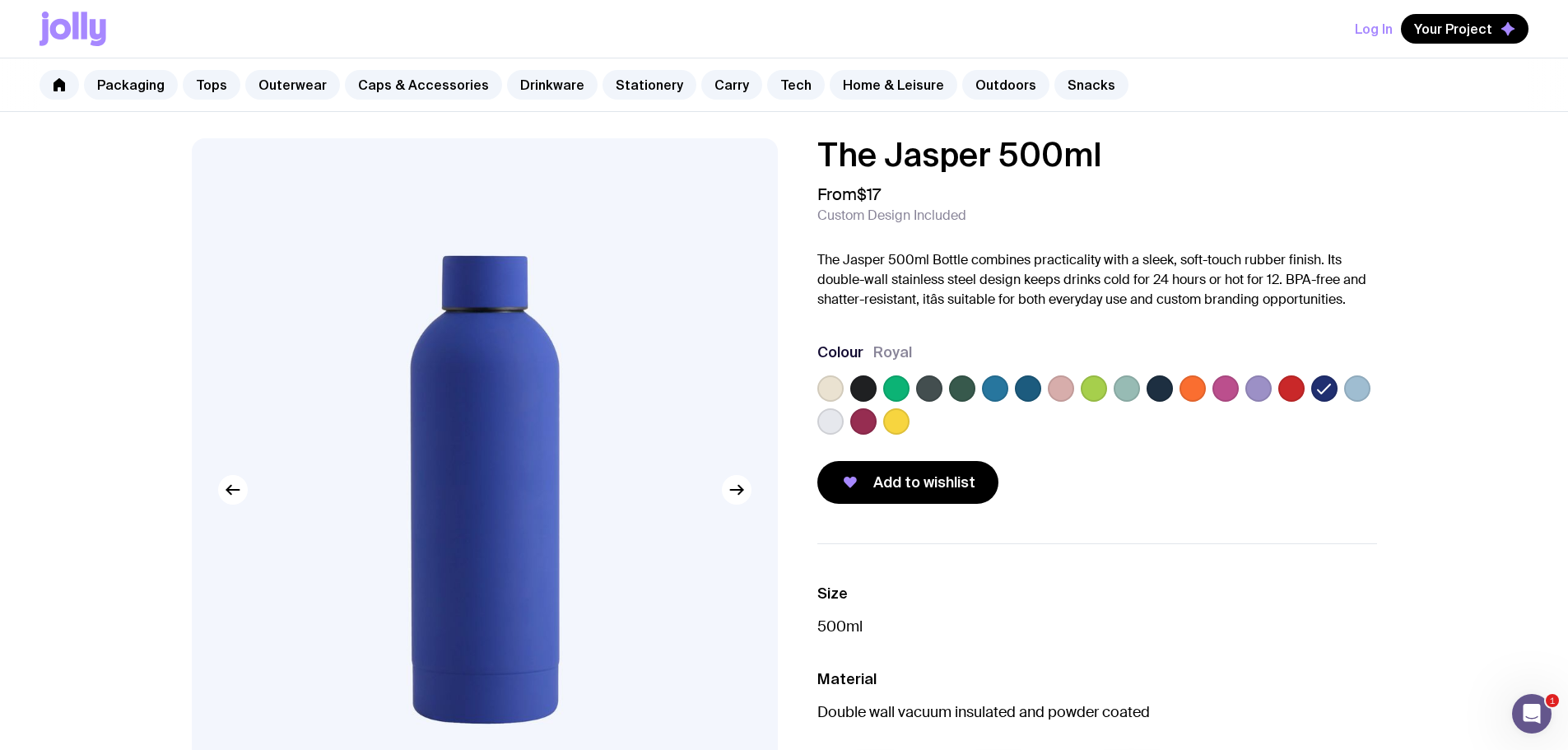 click at bounding box center (995, 389) 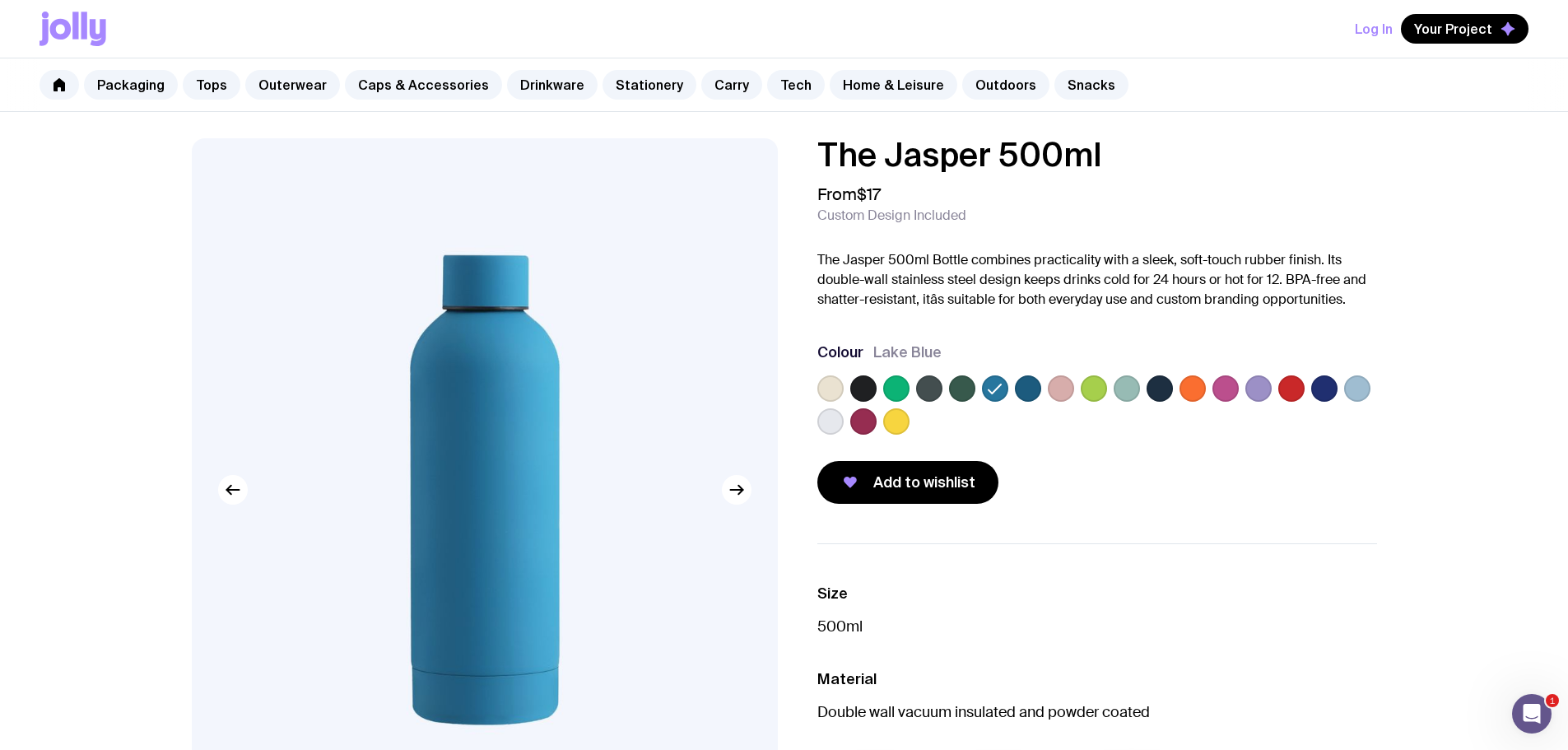 scroll, scrollTop: 82, scrollLeft: 0, axis: vertical 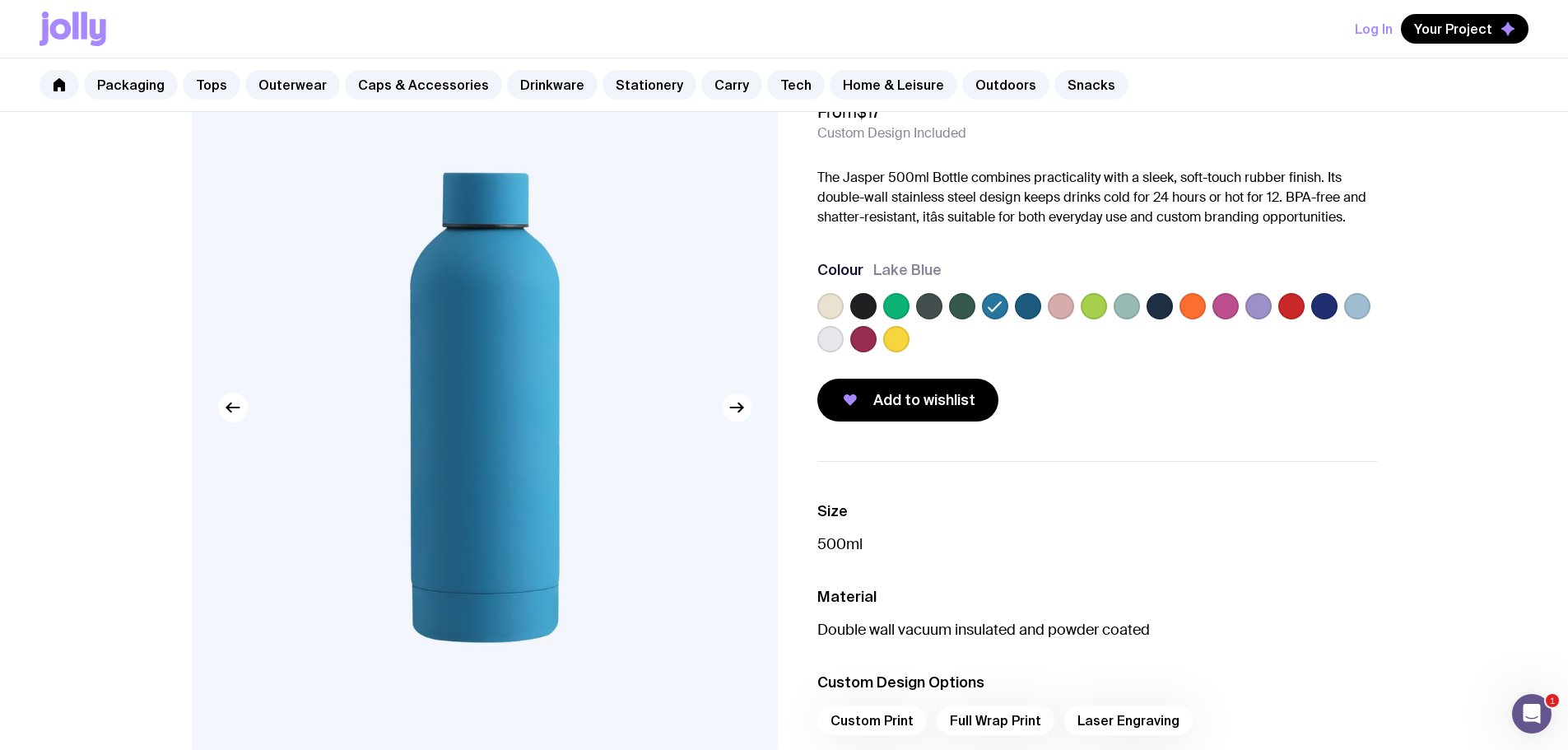 click 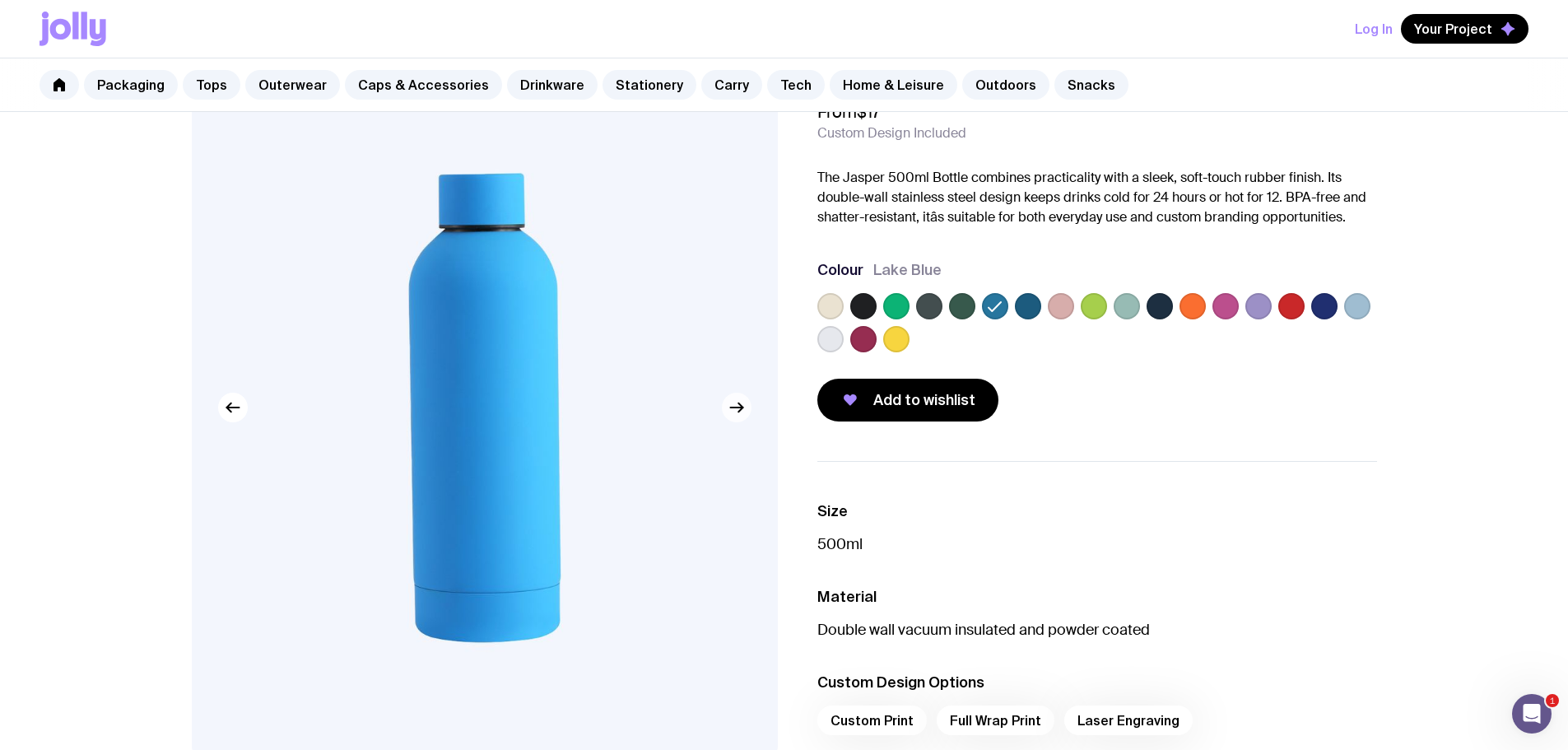 click 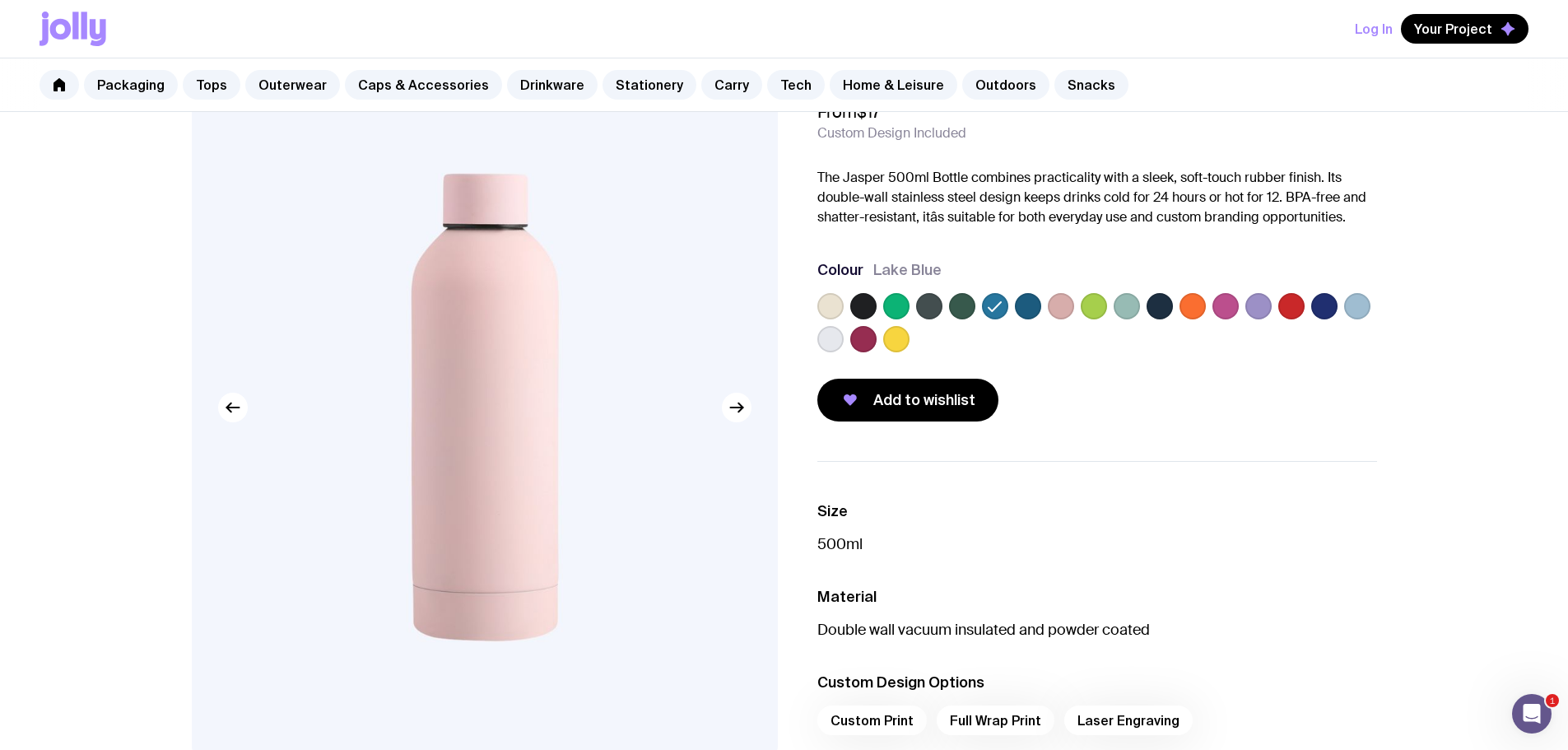 click at bounding box center [1324, 306] 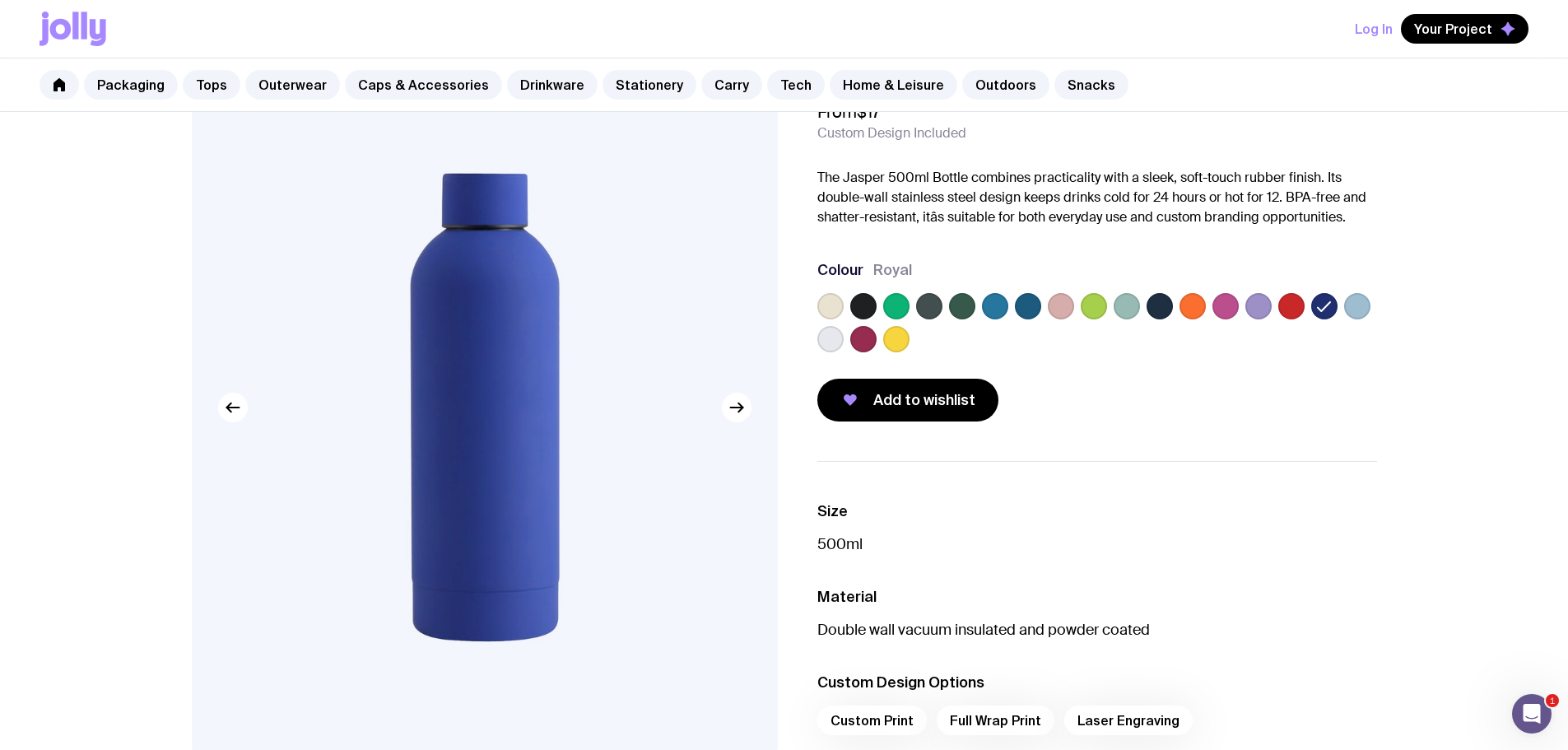 click at bounding box center (1357, 306) 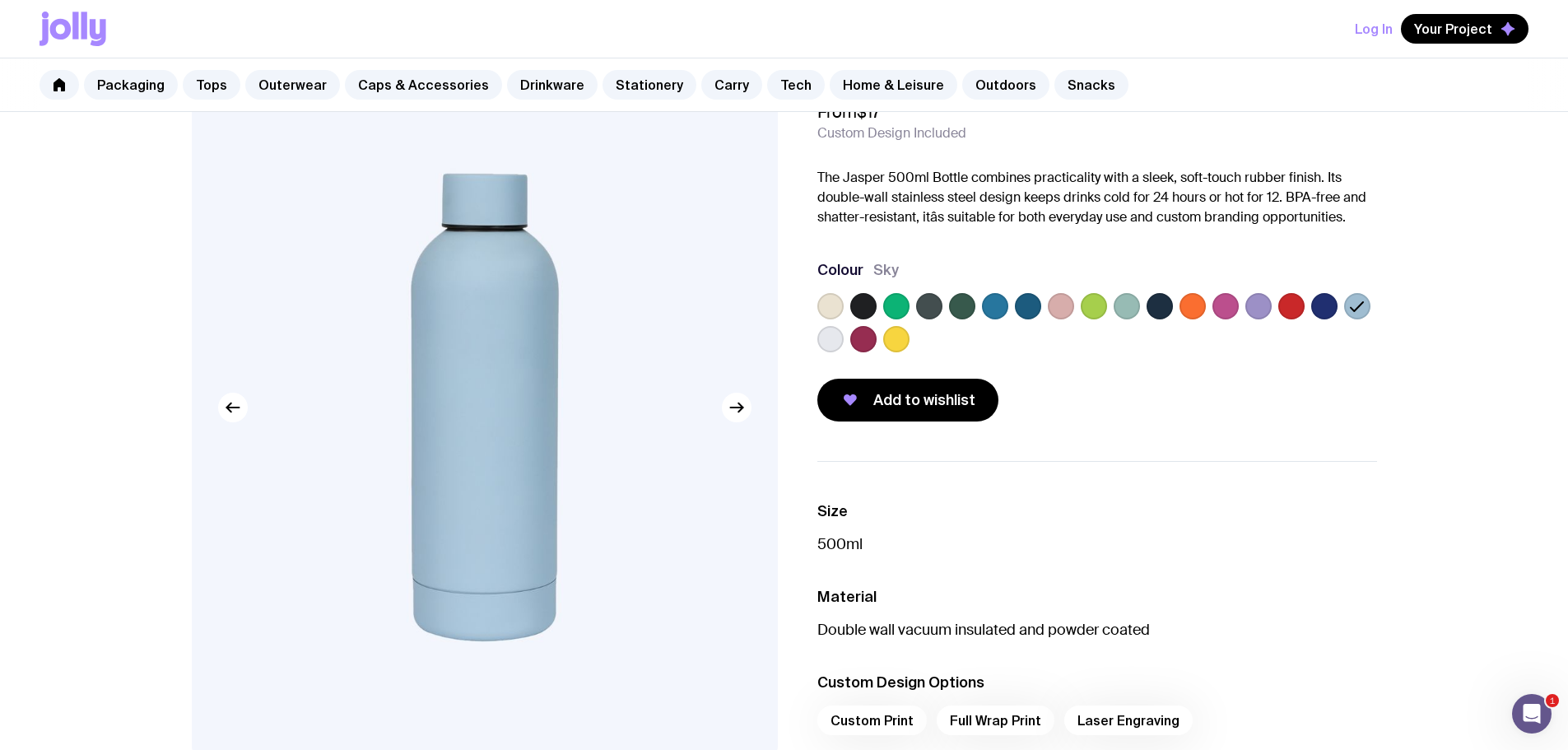 click at bounding box center [995, 306] 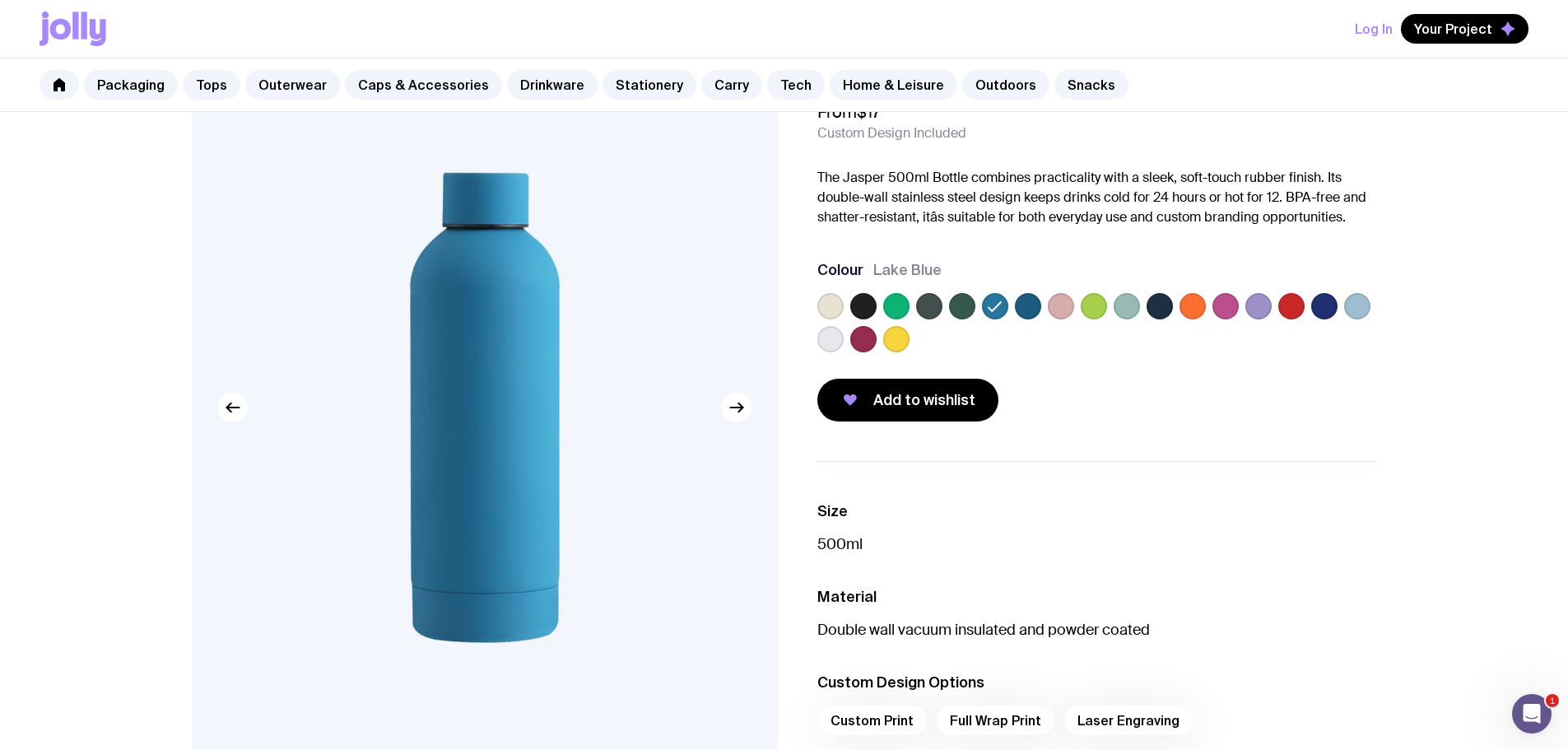 click at bounding box center [1028, 306] 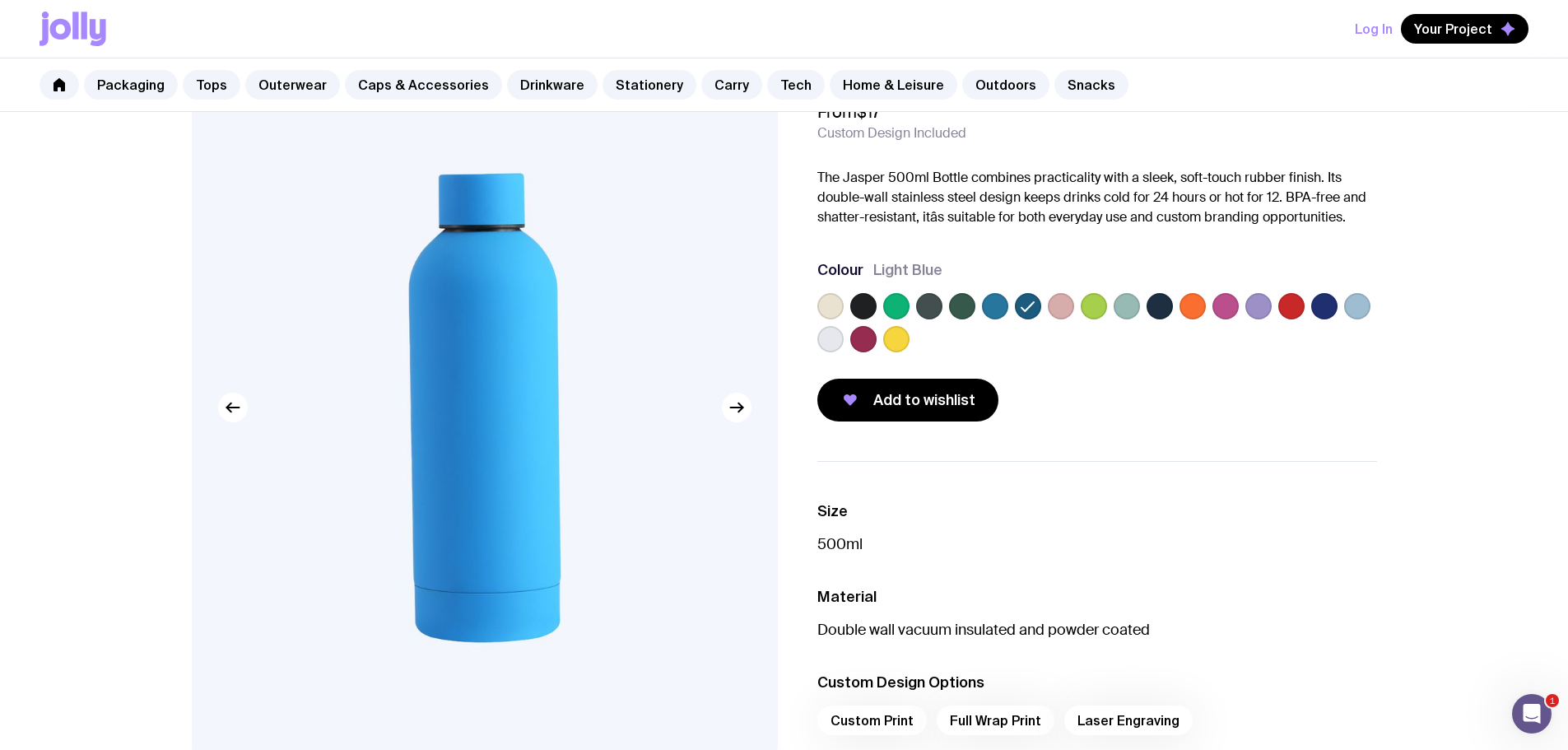 click at bounding box center [995, 306] 